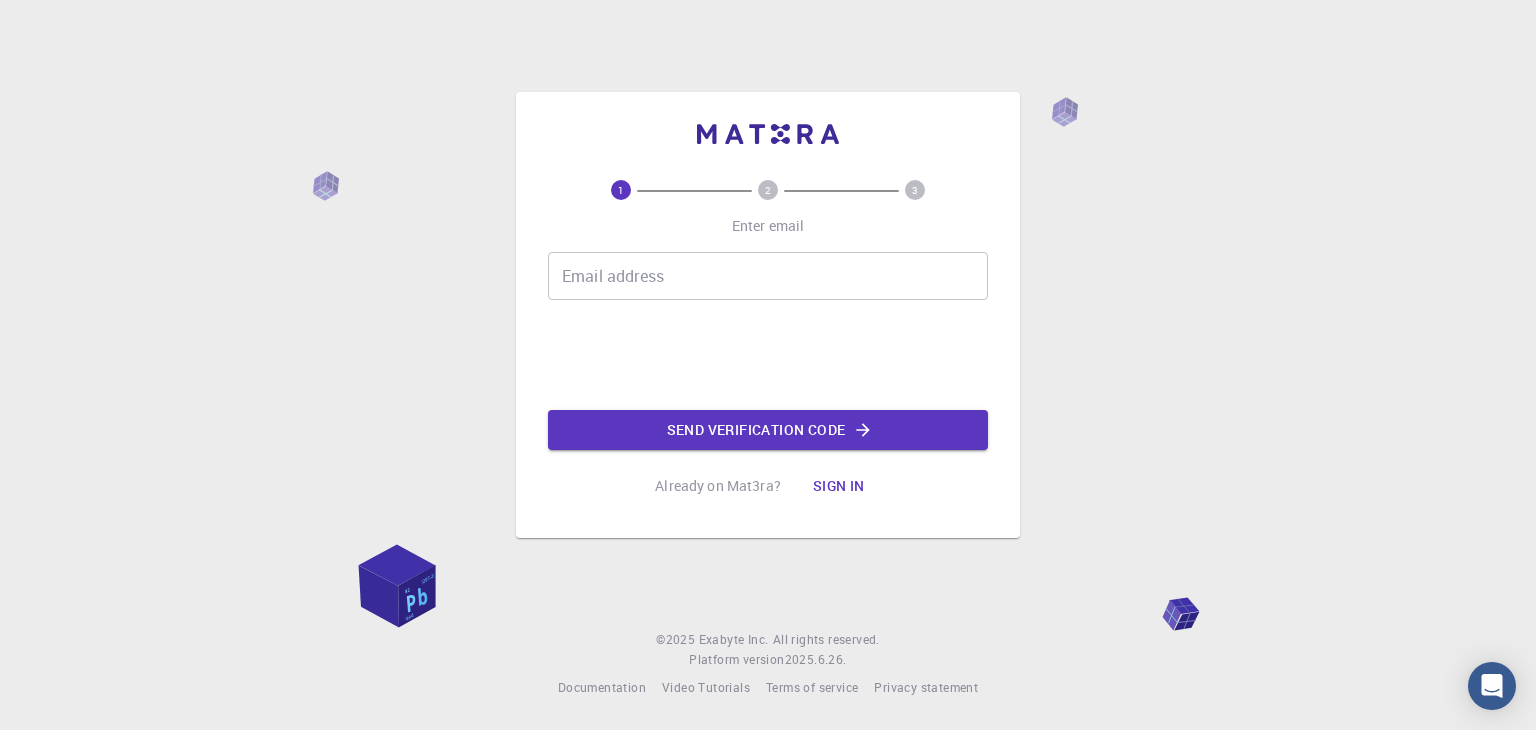 scroll, scrollTop: 0, scrollLeft: 0, axis: both 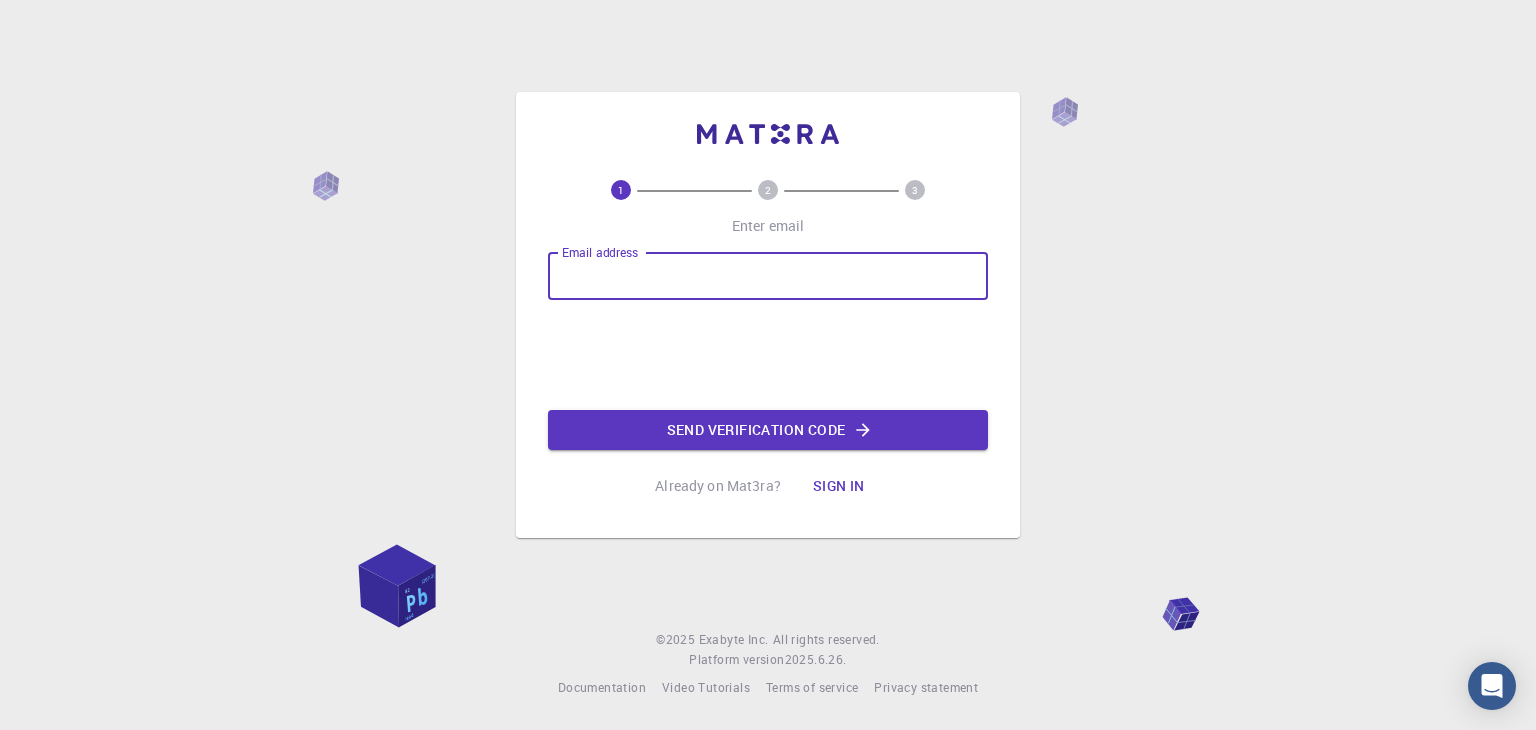 click on "Email address" at bounding box center [768, 276] 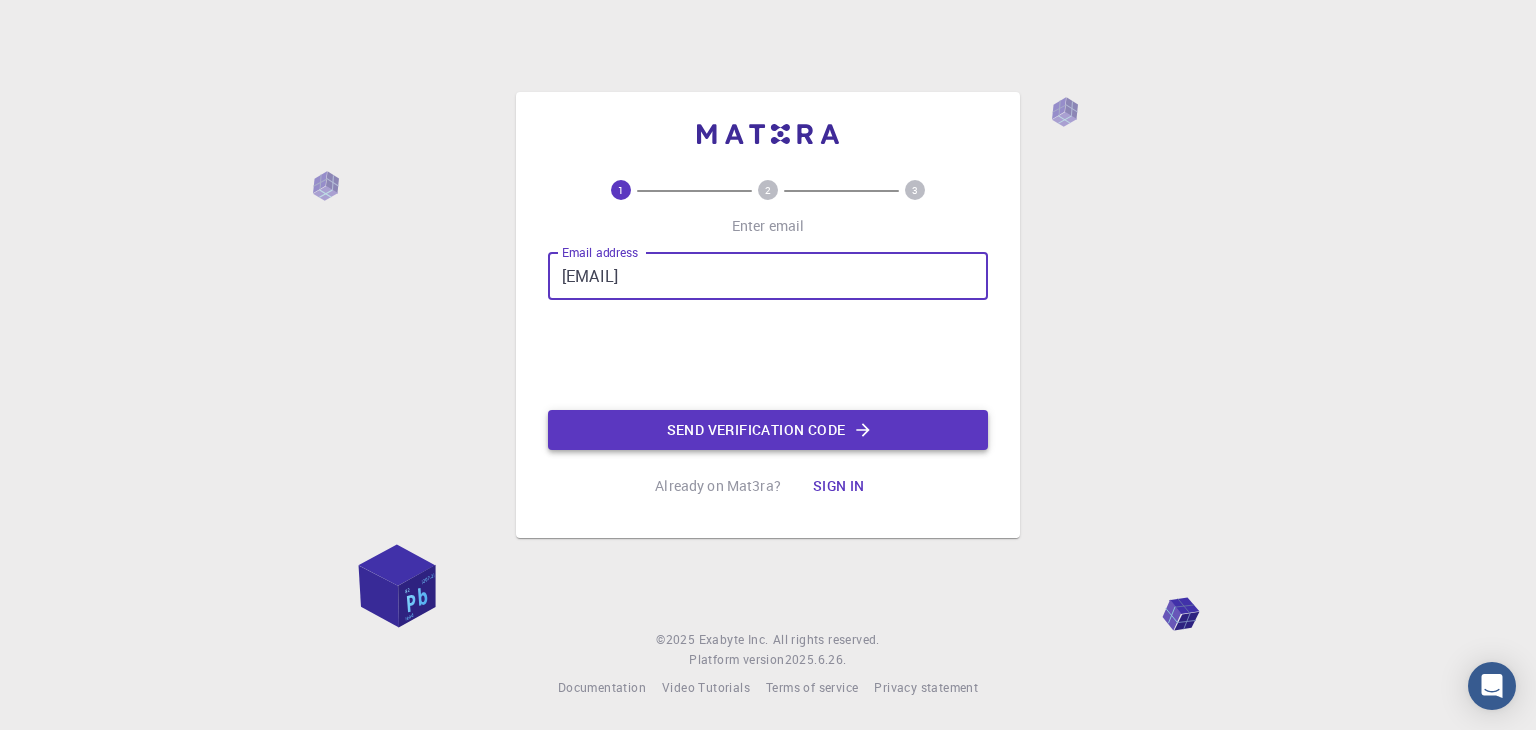 type on "[EMAIL]" 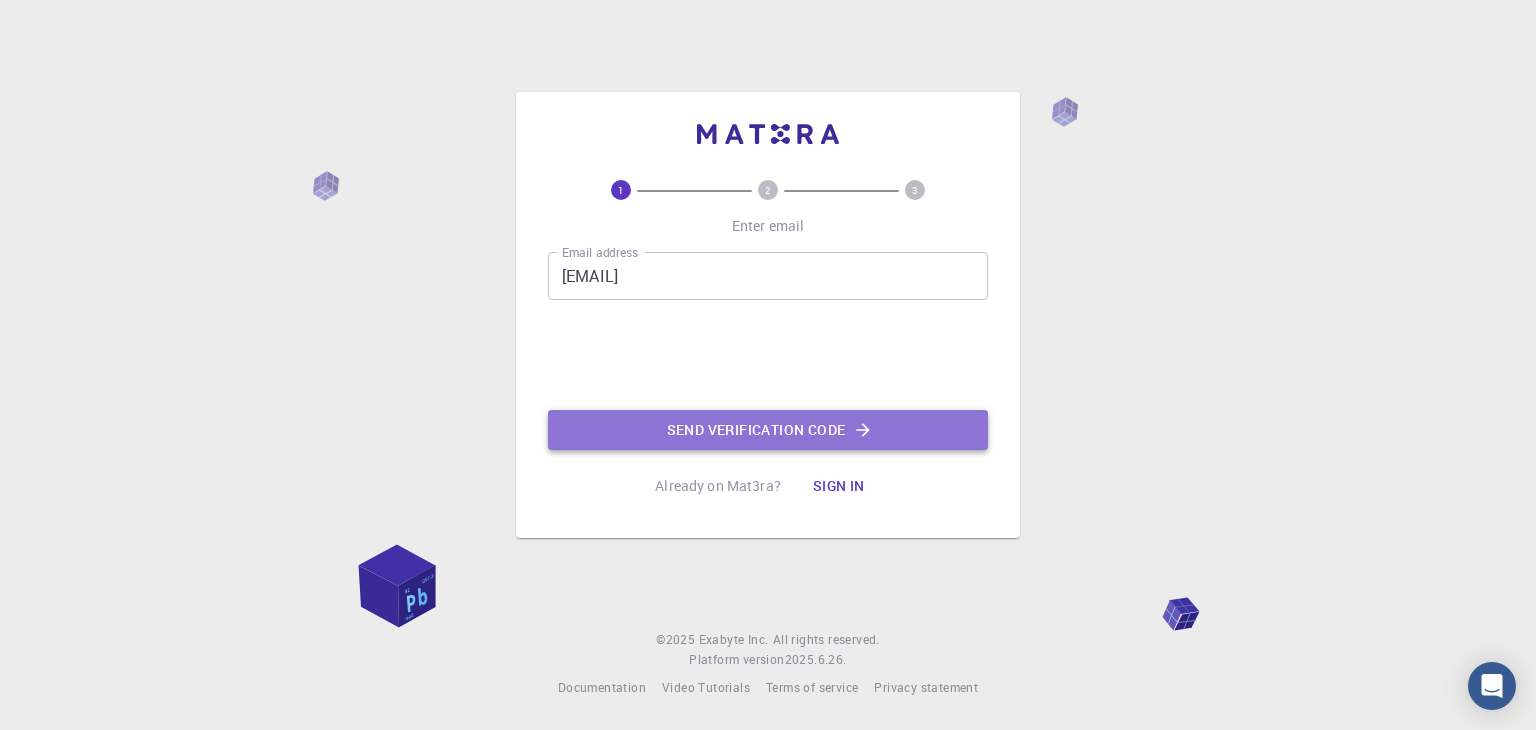 click on "Send verification code" 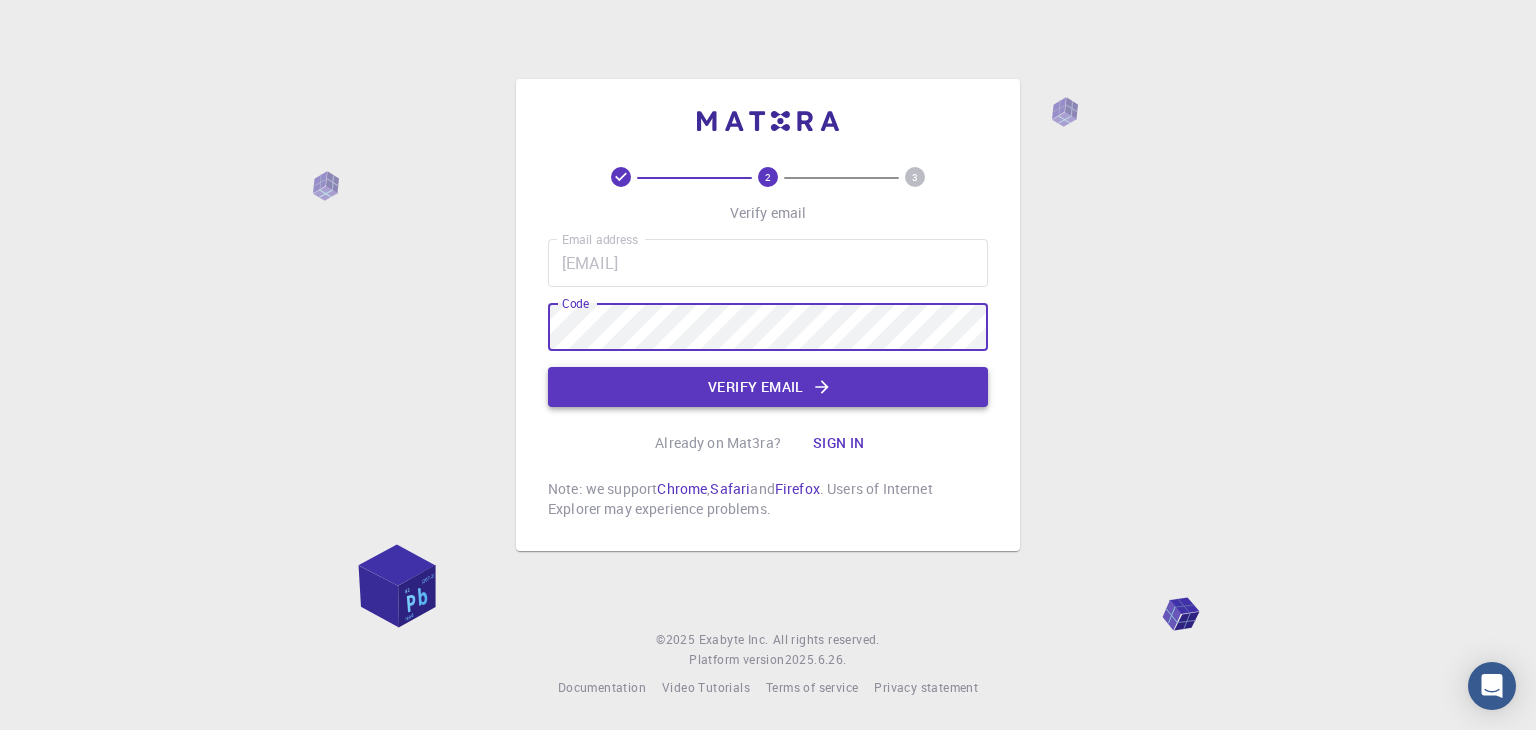 click on "Verify email" 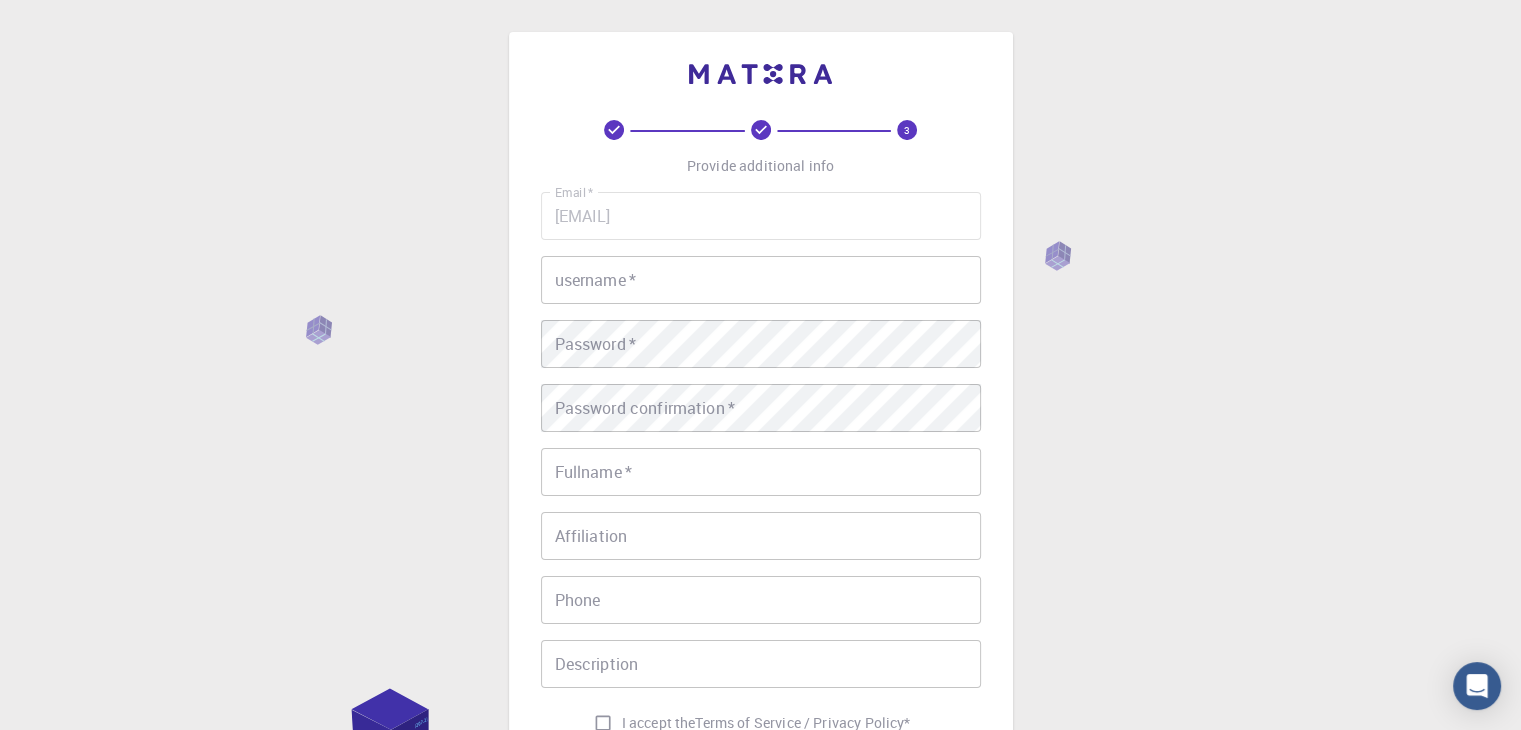 click on "username   *" at bounding box center (761, 280) 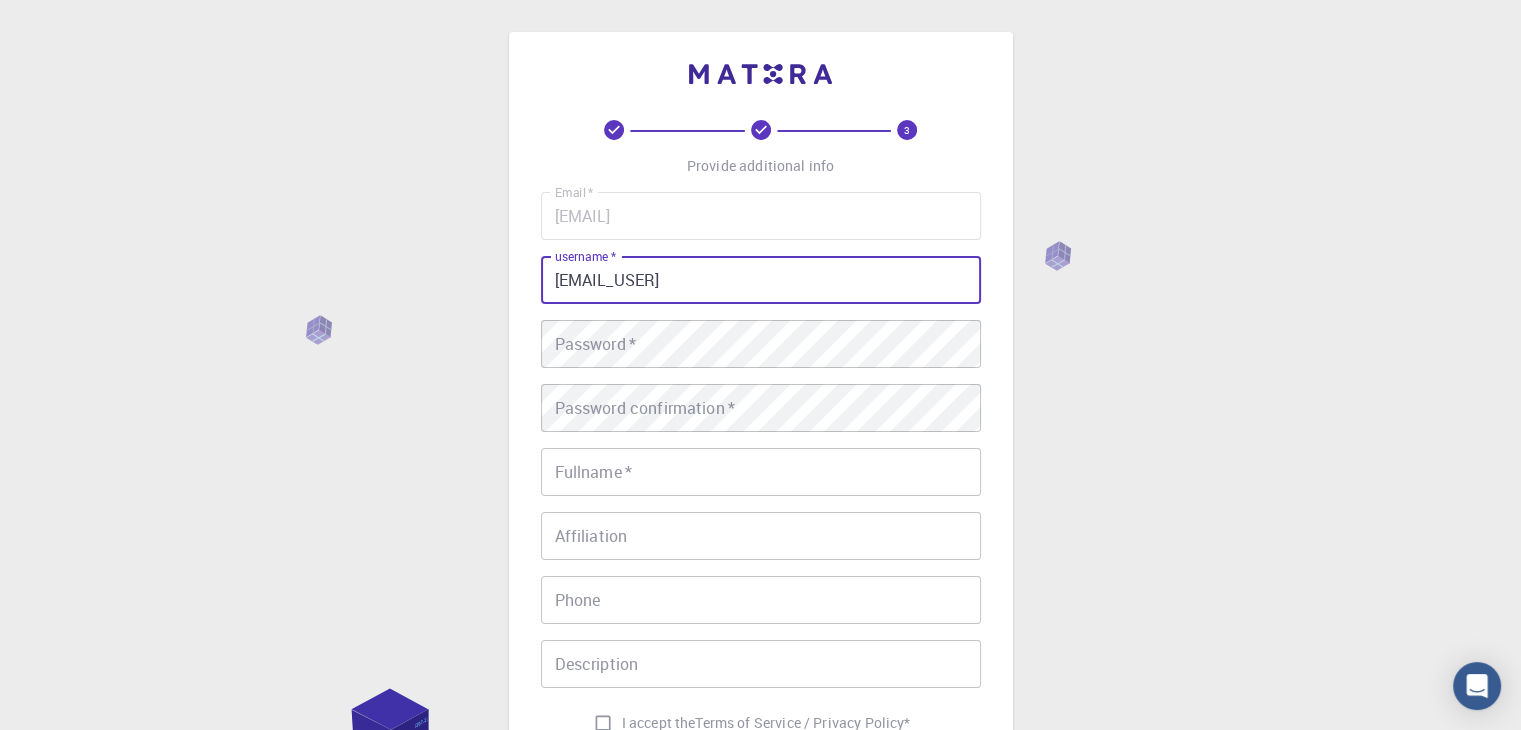 type on "[EMAIL_USER]" 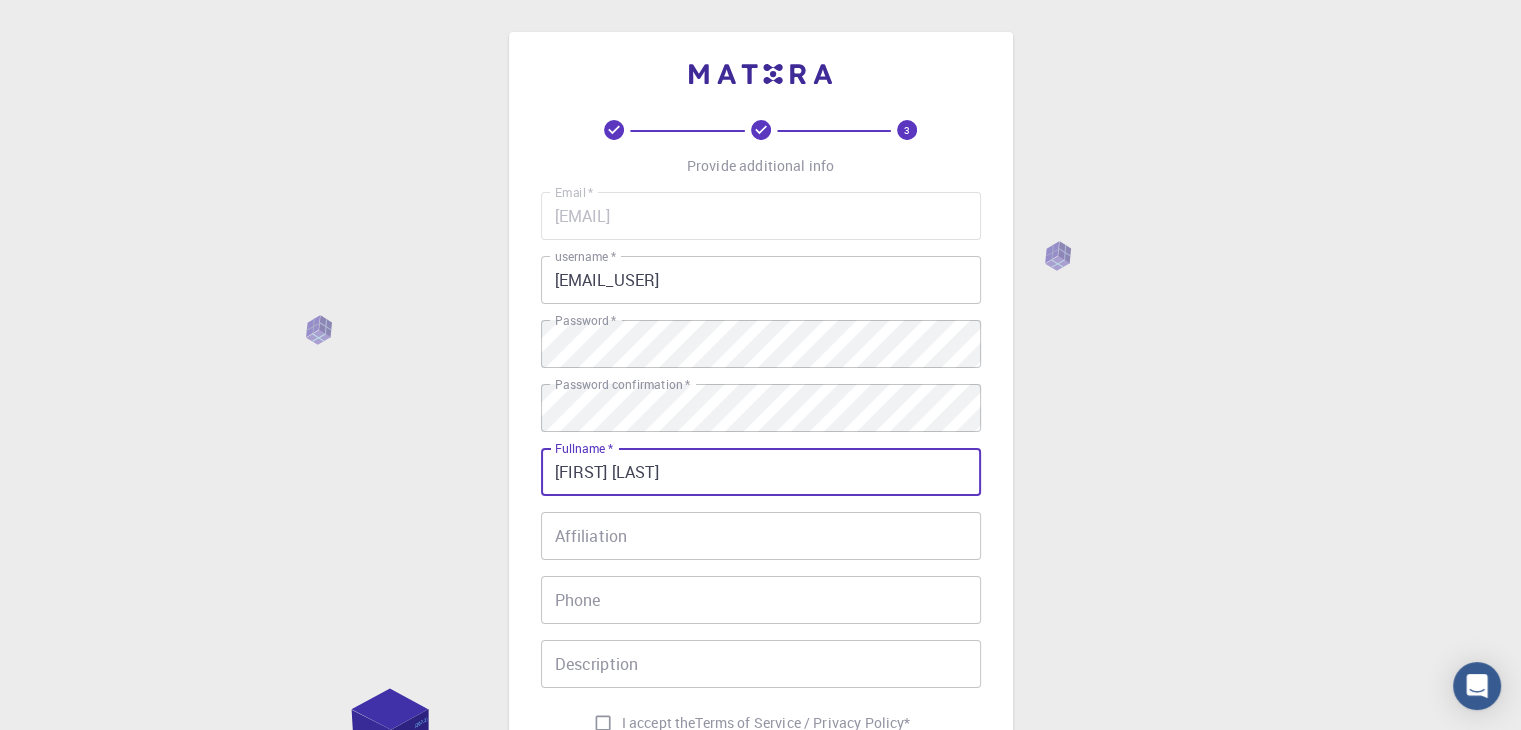 type on "[FIRST] [LAST]" 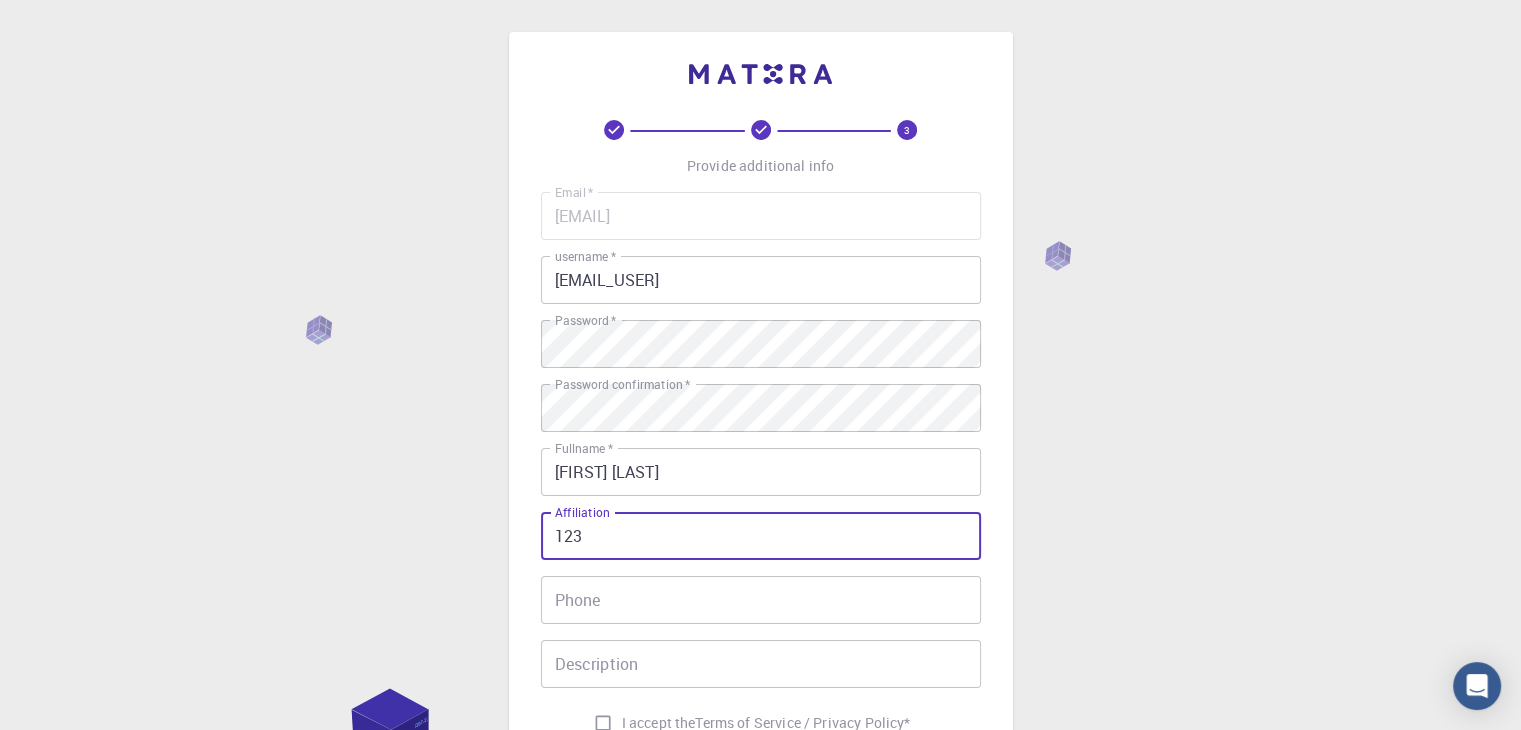 type on "123" 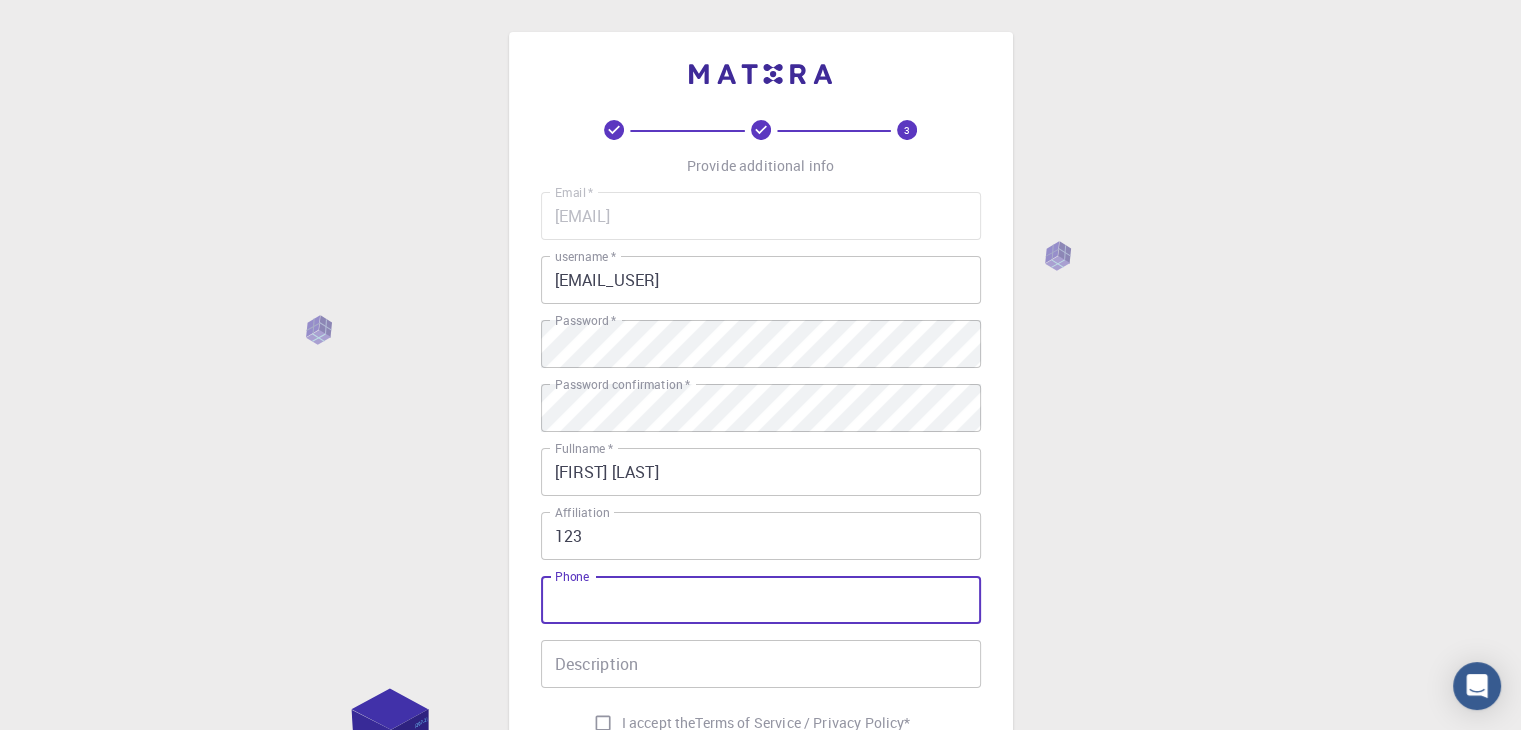 click on "Phone" at bounding box center [761, 600] 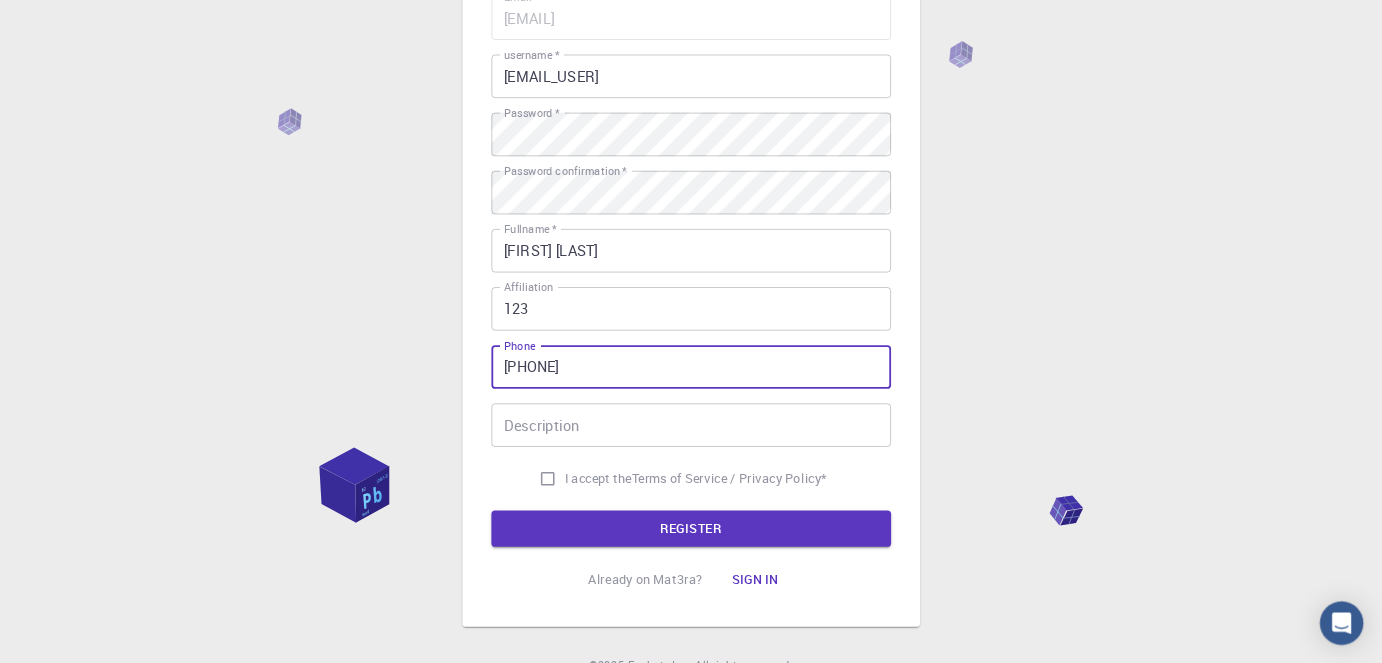 scroll, scrollTop: 200, scrollLeft: 0, axis: vertical 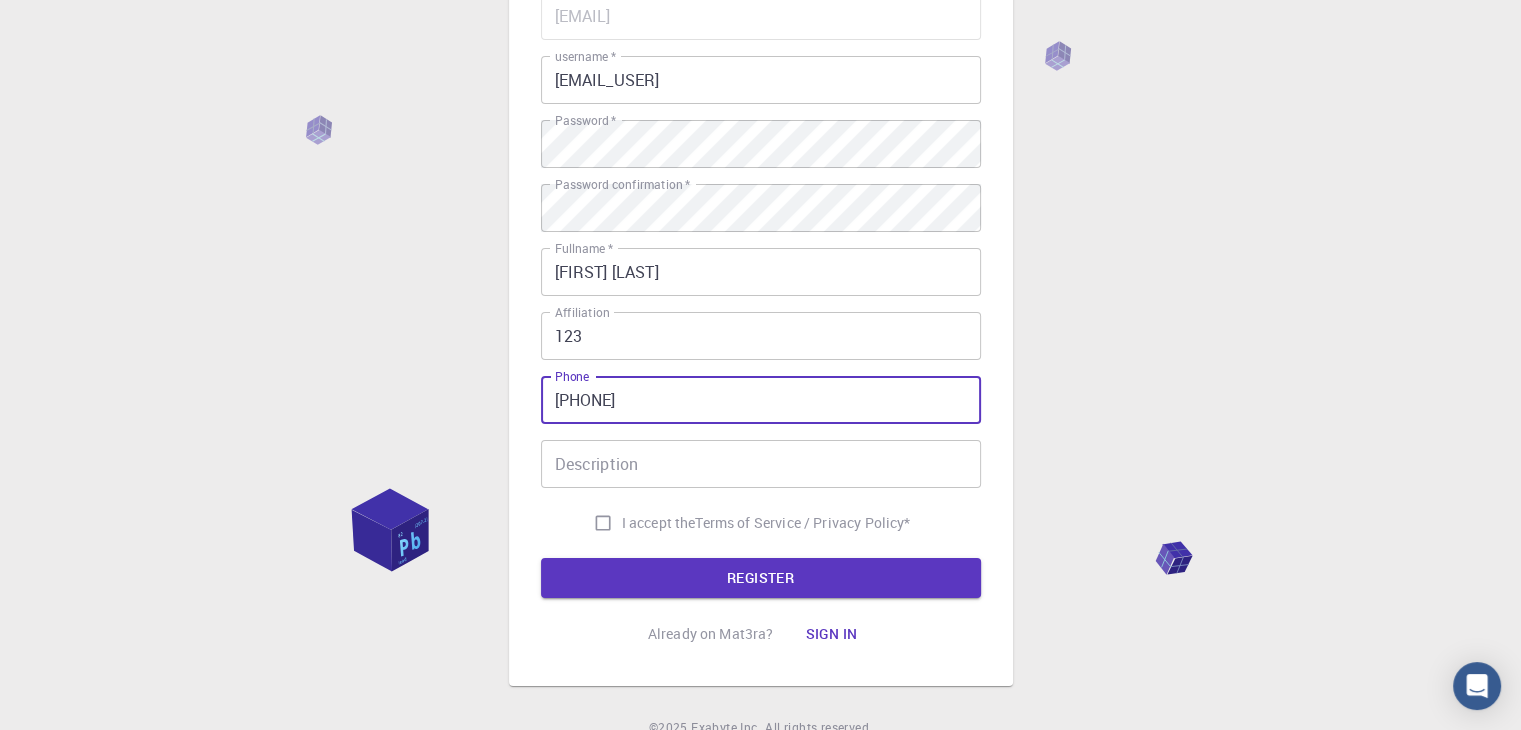 type on "[PHONE]" 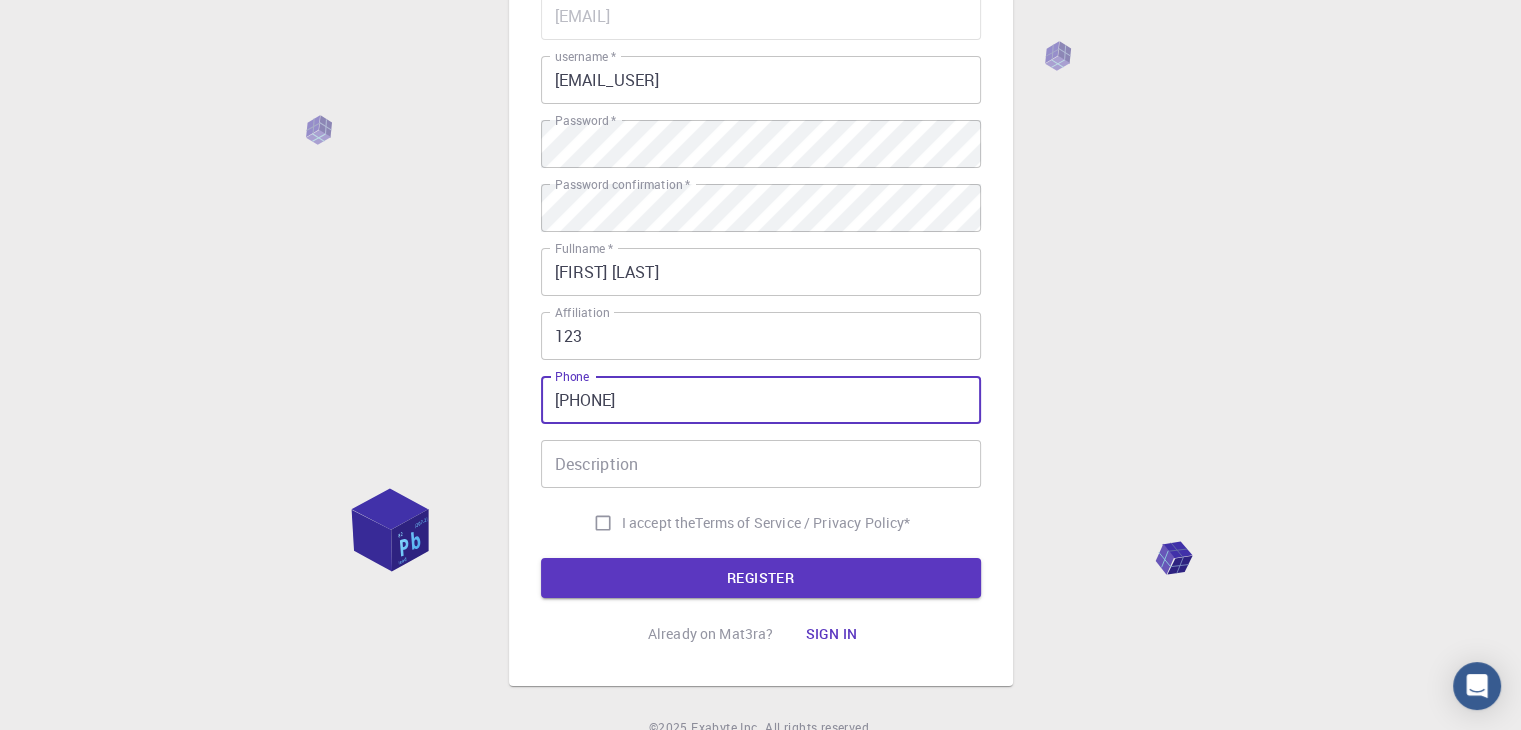 drag, startPoint x: 656, startPoint y: 406, endPoint x: 504, endPoint y: 399, distance: 152.1611 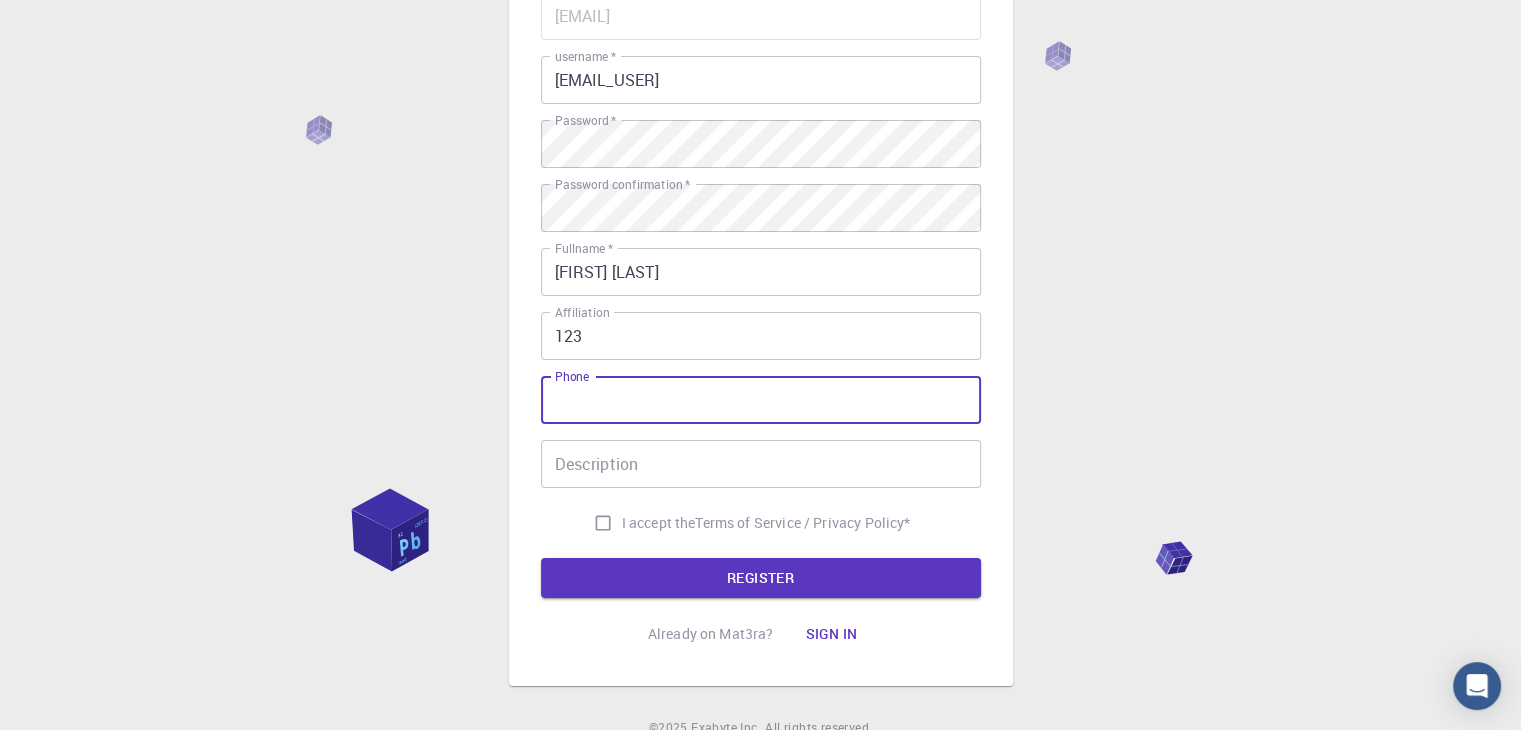 type on "[FIRST_NAME]" 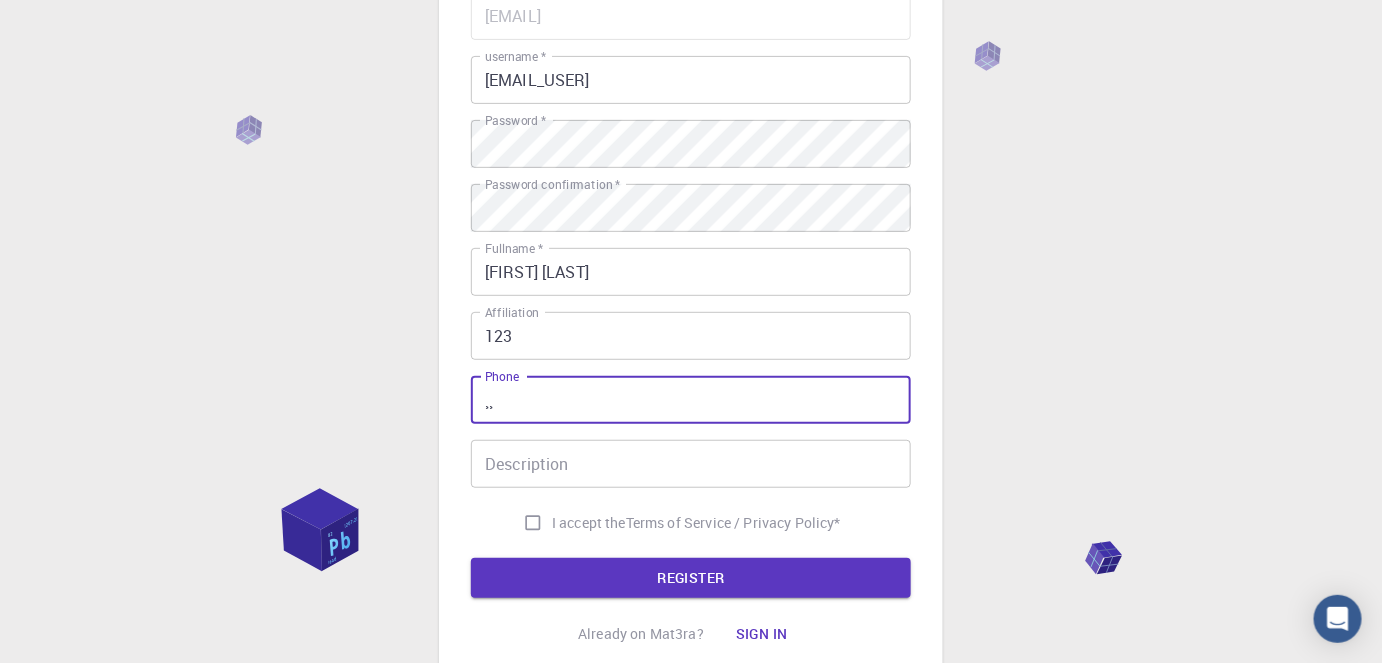 type on "¸" 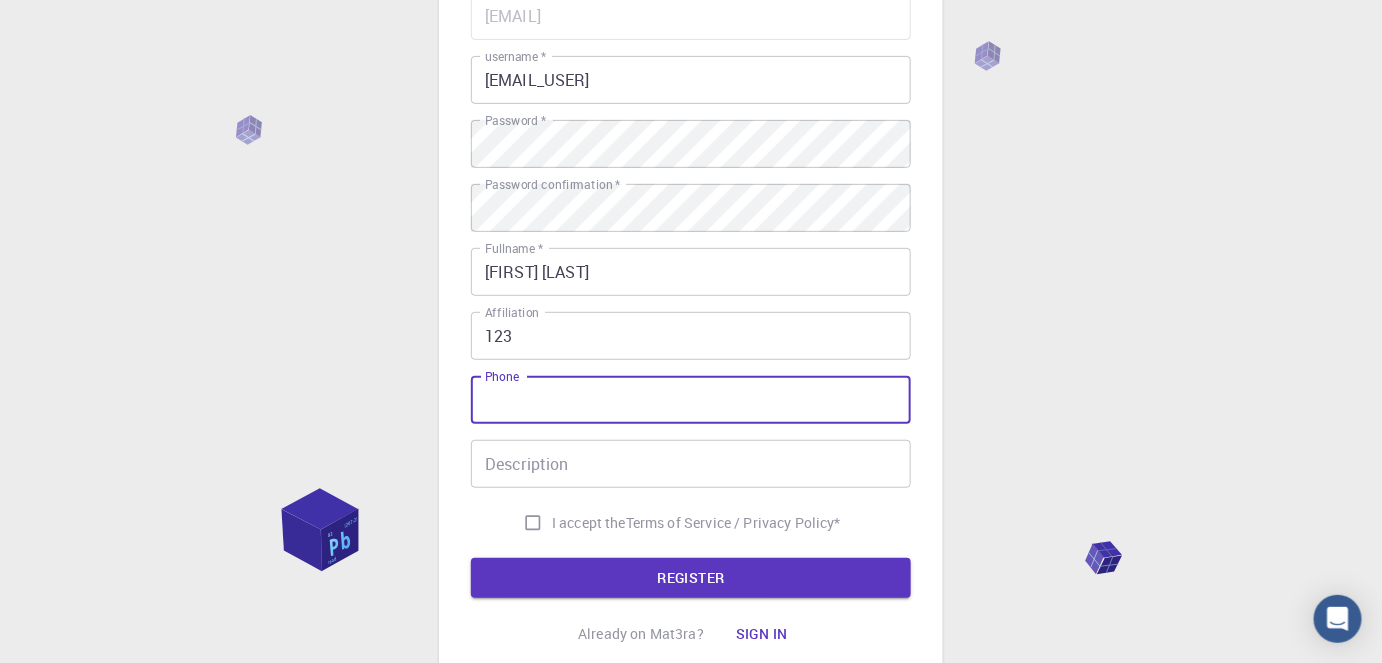 type on "Ő" 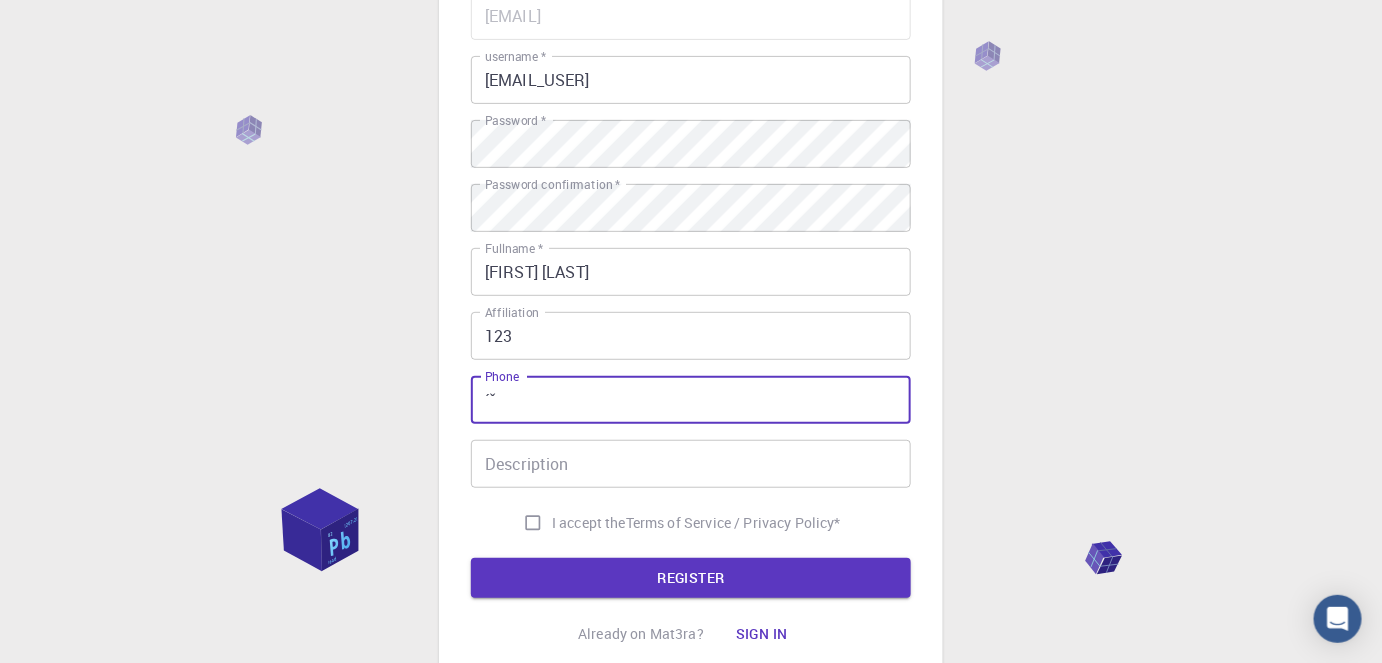 type on "´" 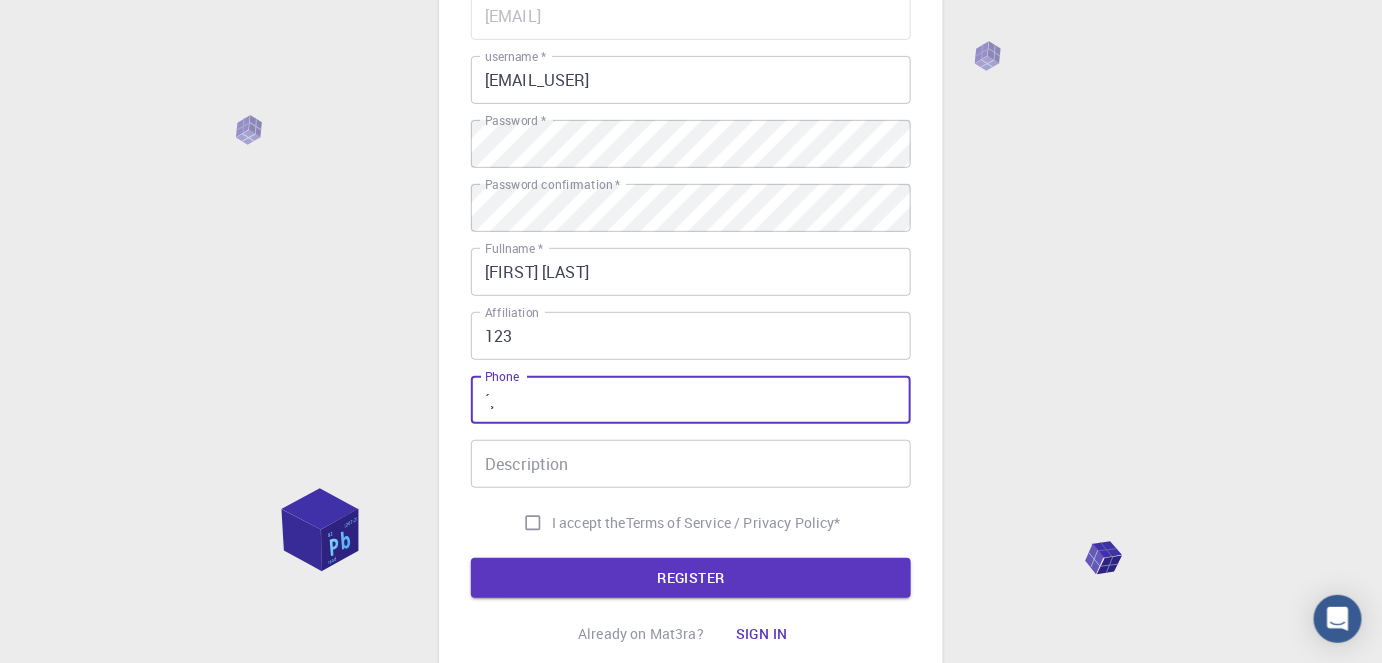 type on "´" 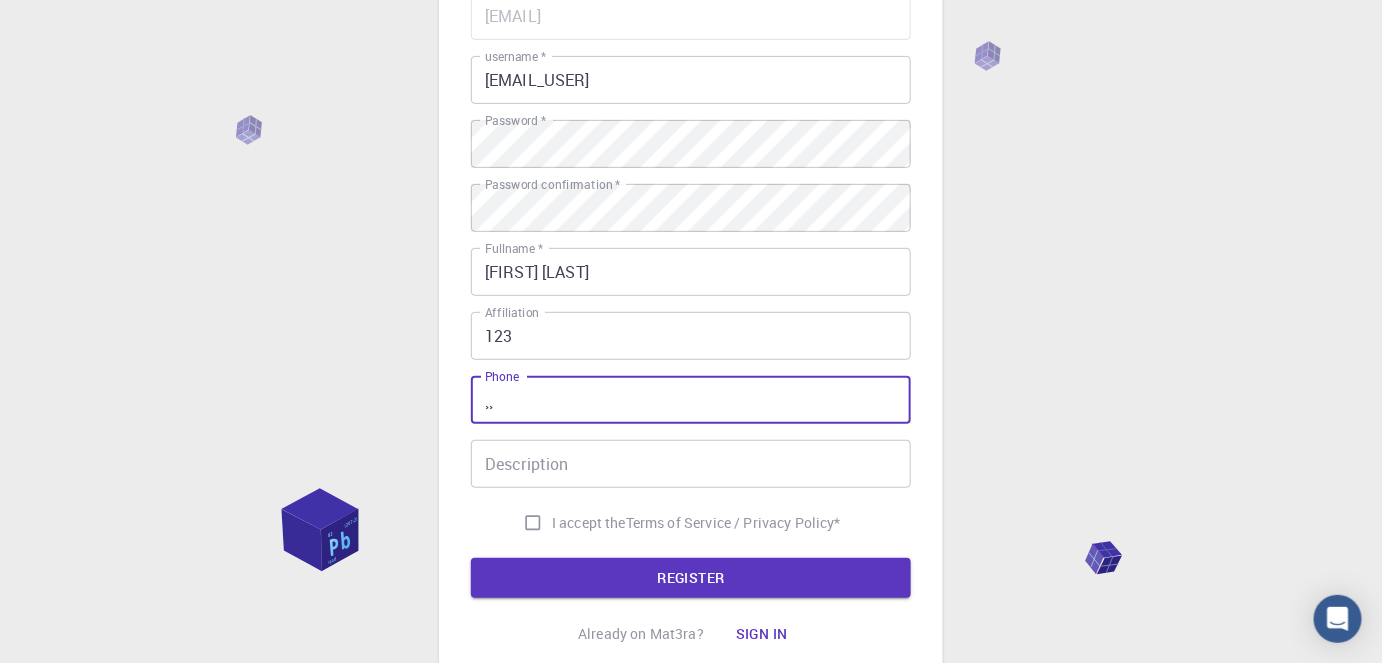 type on "¸" 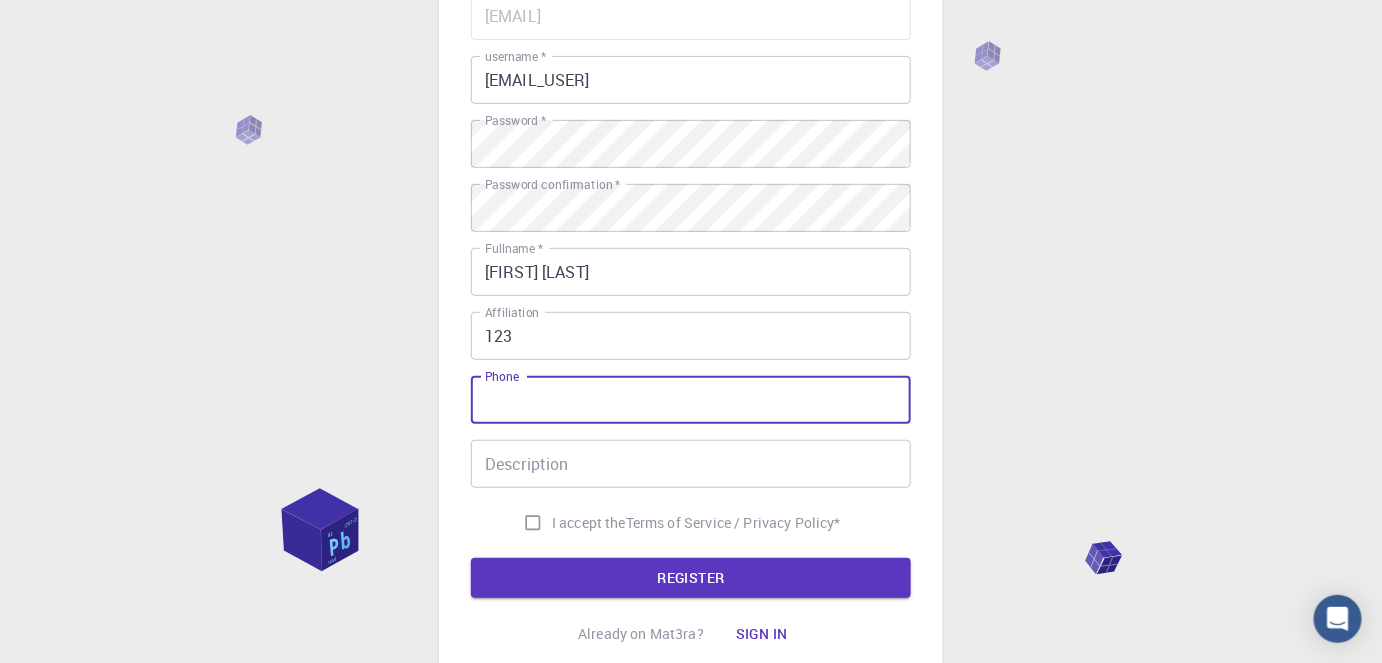 type on "+" 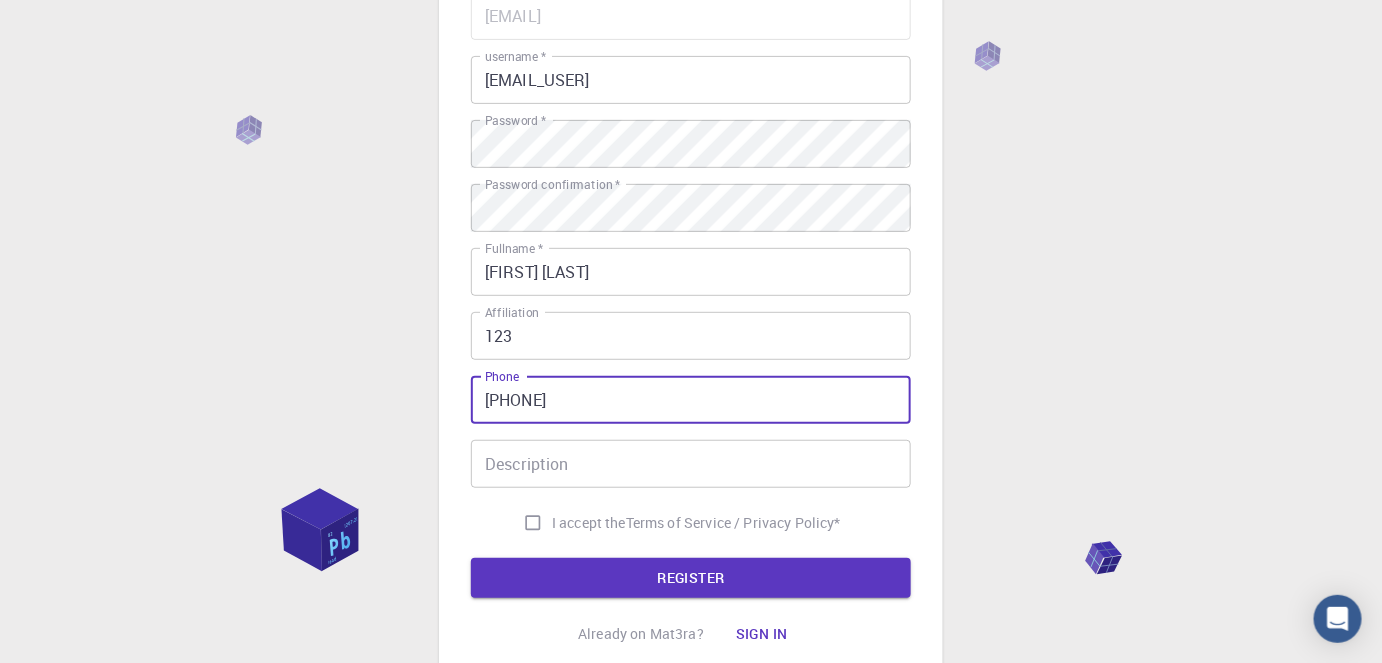 type on "[PHONE]" 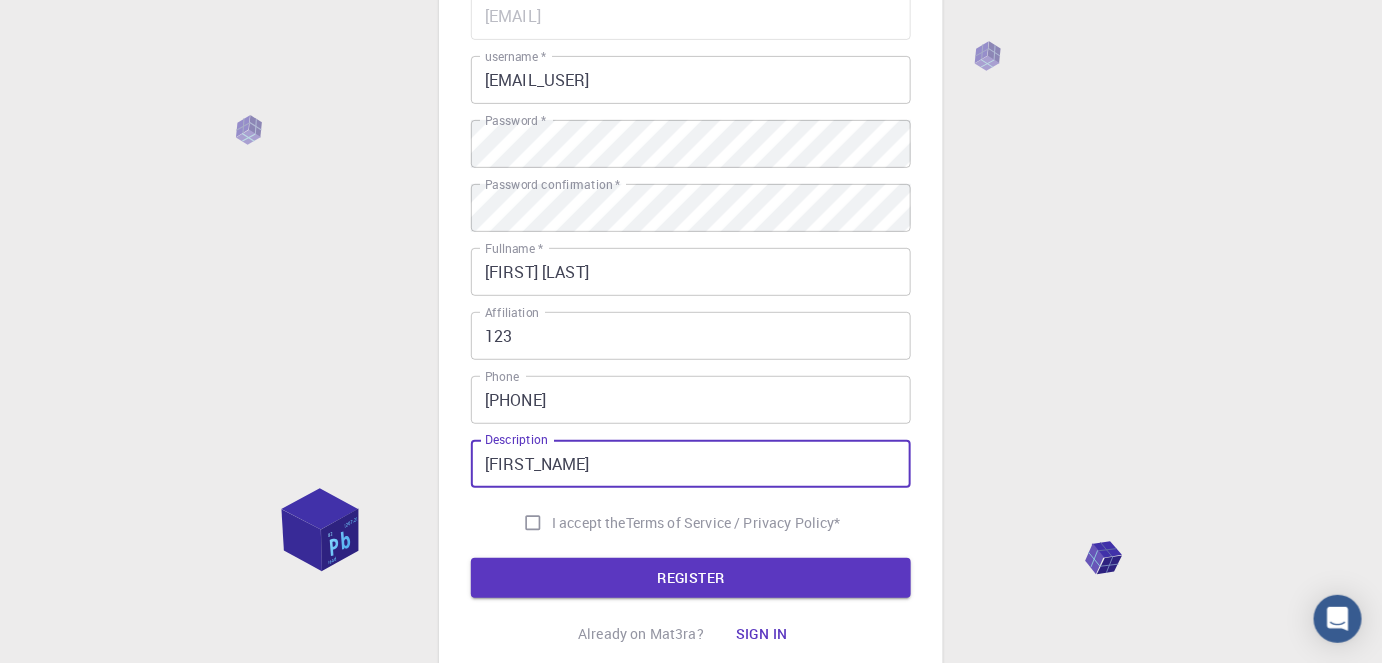 type on "h" 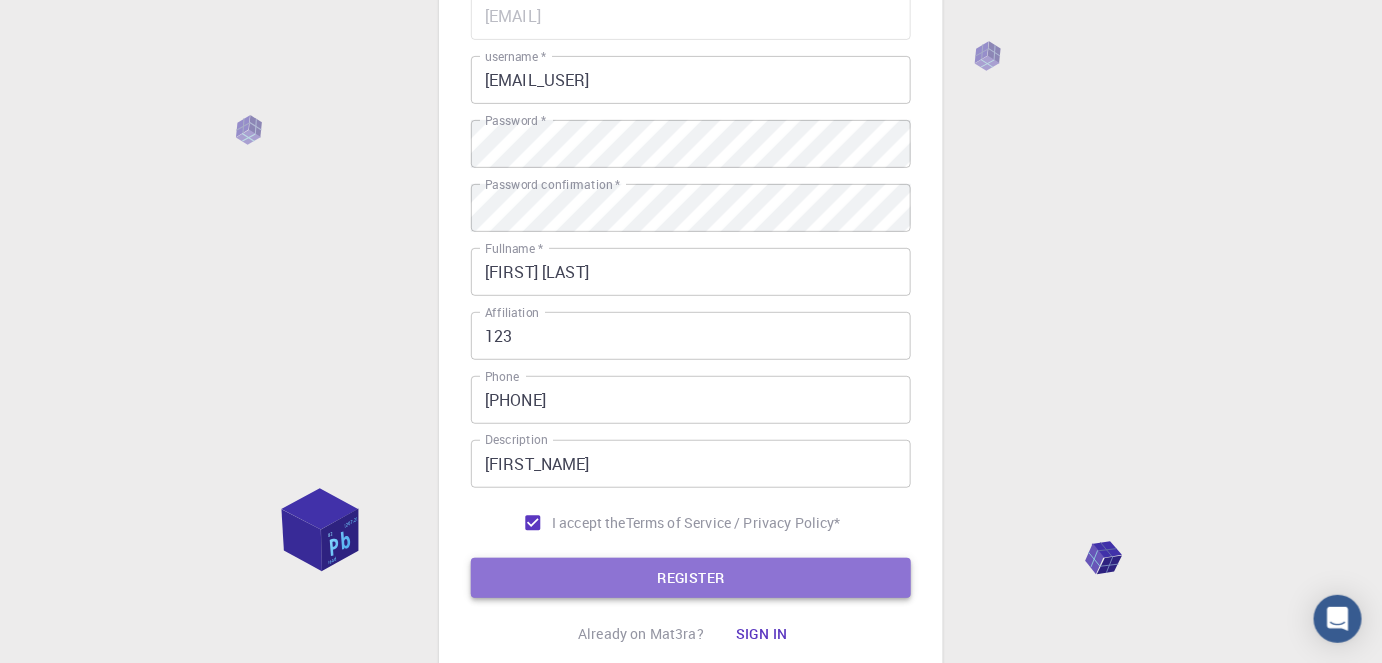 click on "REGISTER" at bounding box center [691, 578] 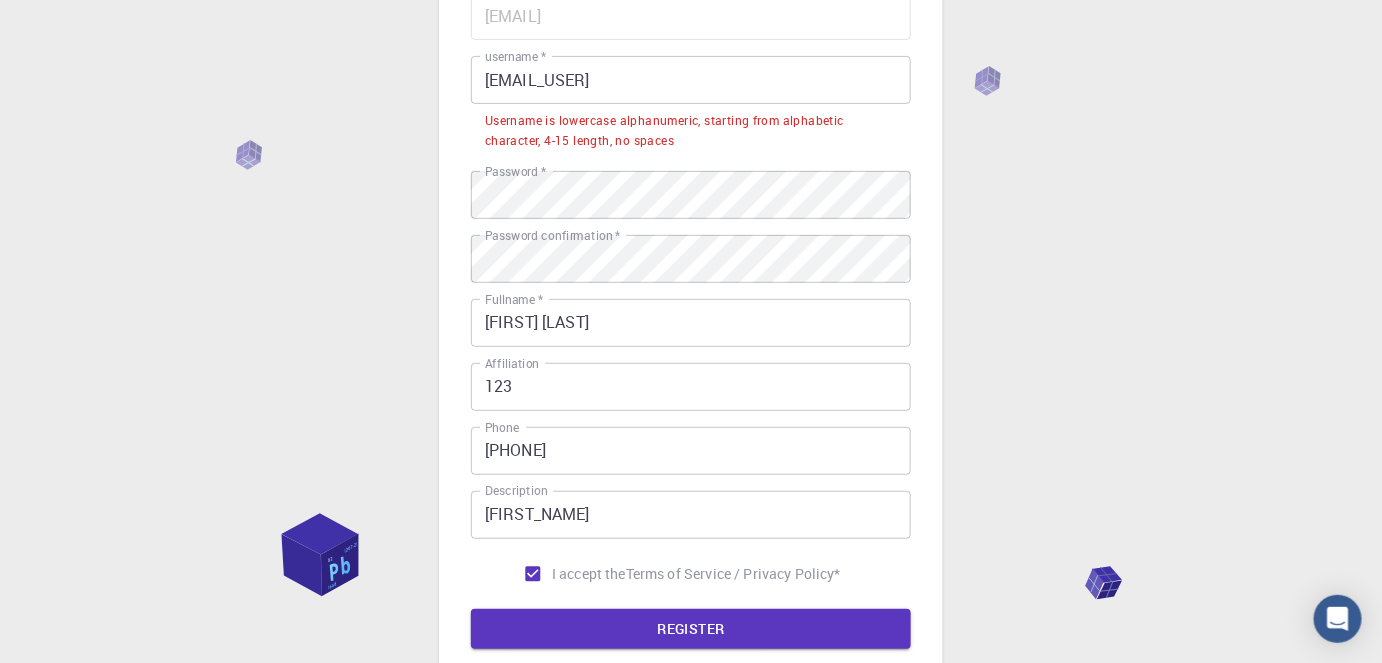 click on "[EMAIL_USER]" at bounding box center [691, 80] 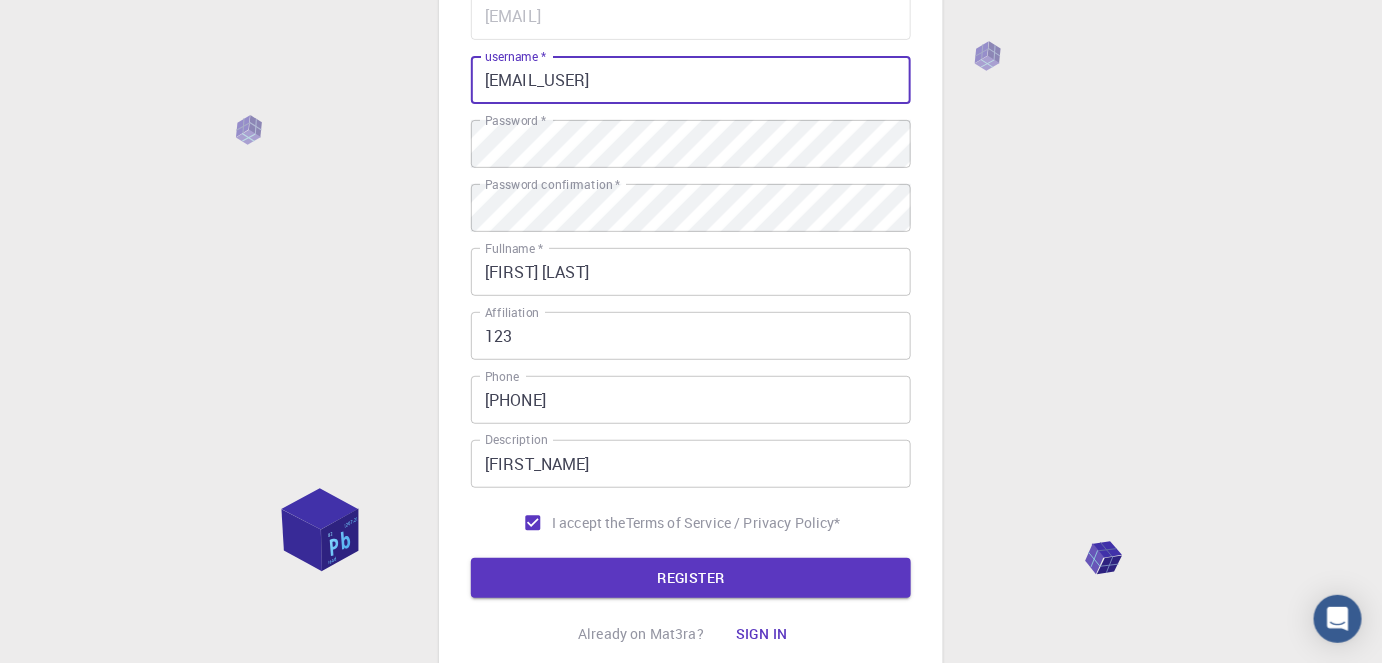 click on "REGISTER" at bounding box center [691, 578] 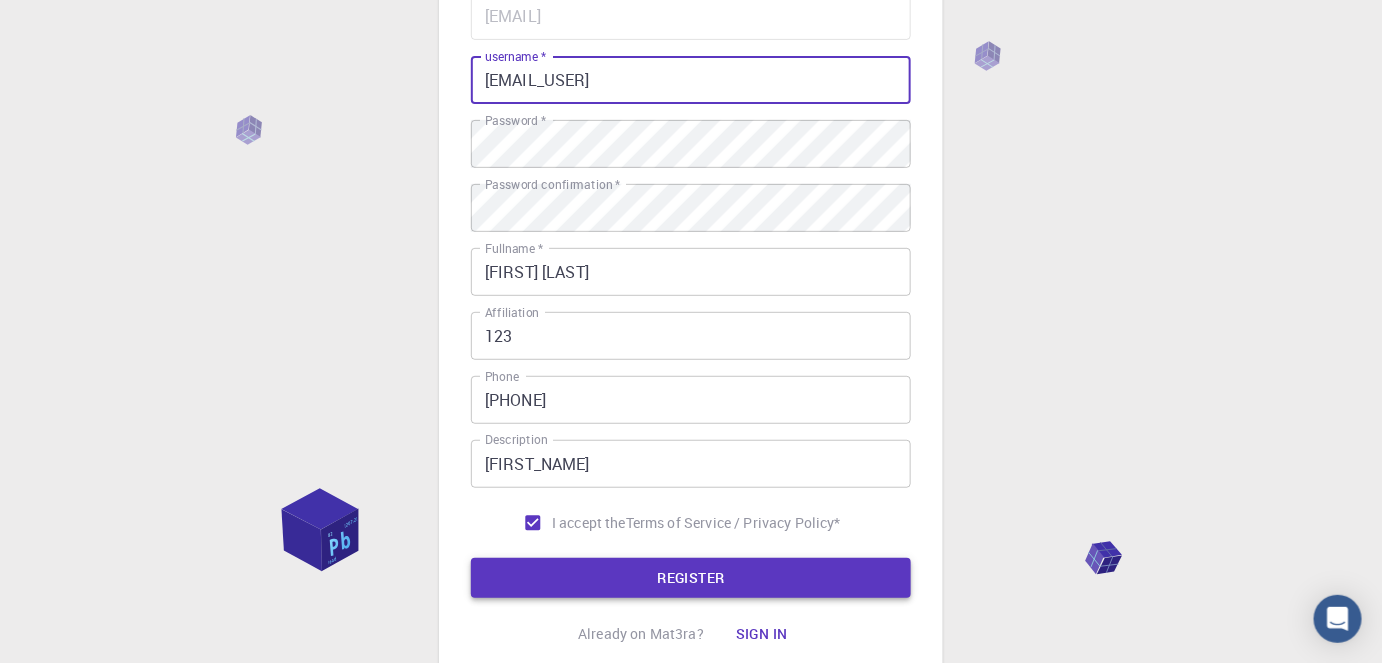click on "REGISTER" at bounding box center (691, 578) 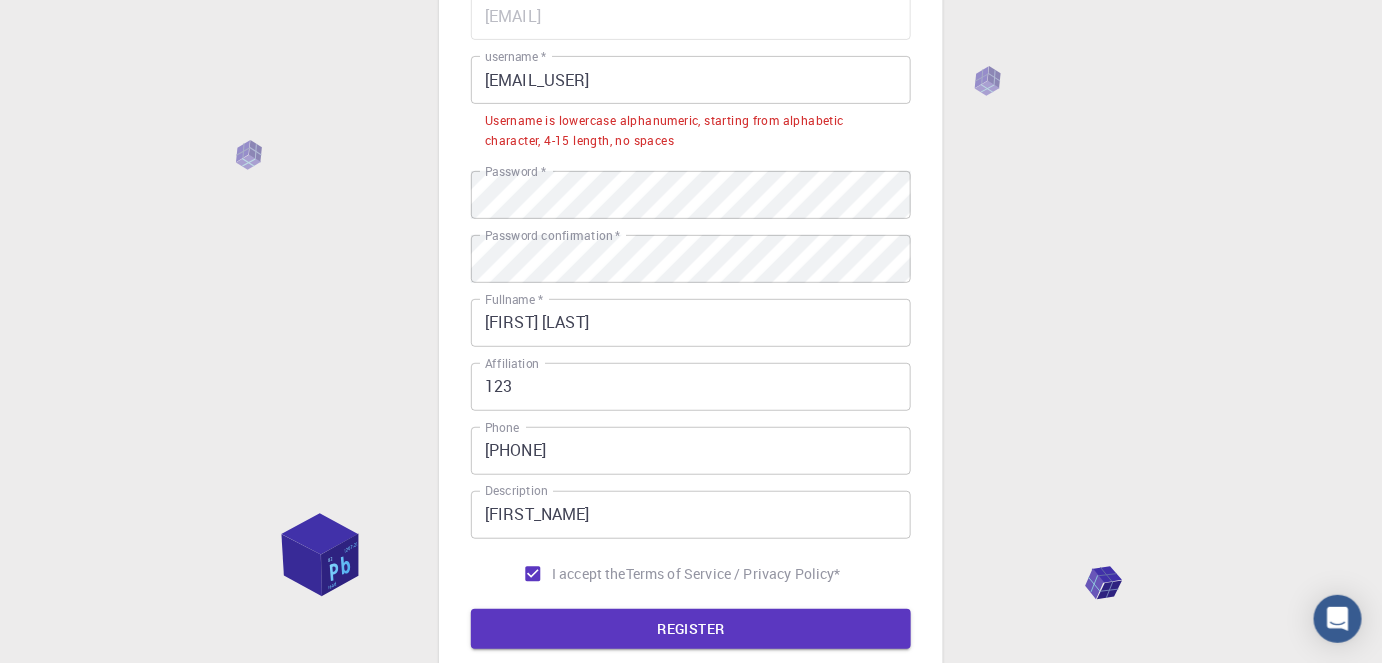 click on "[EMAIL_USER]" at bounding box center (691, 80) 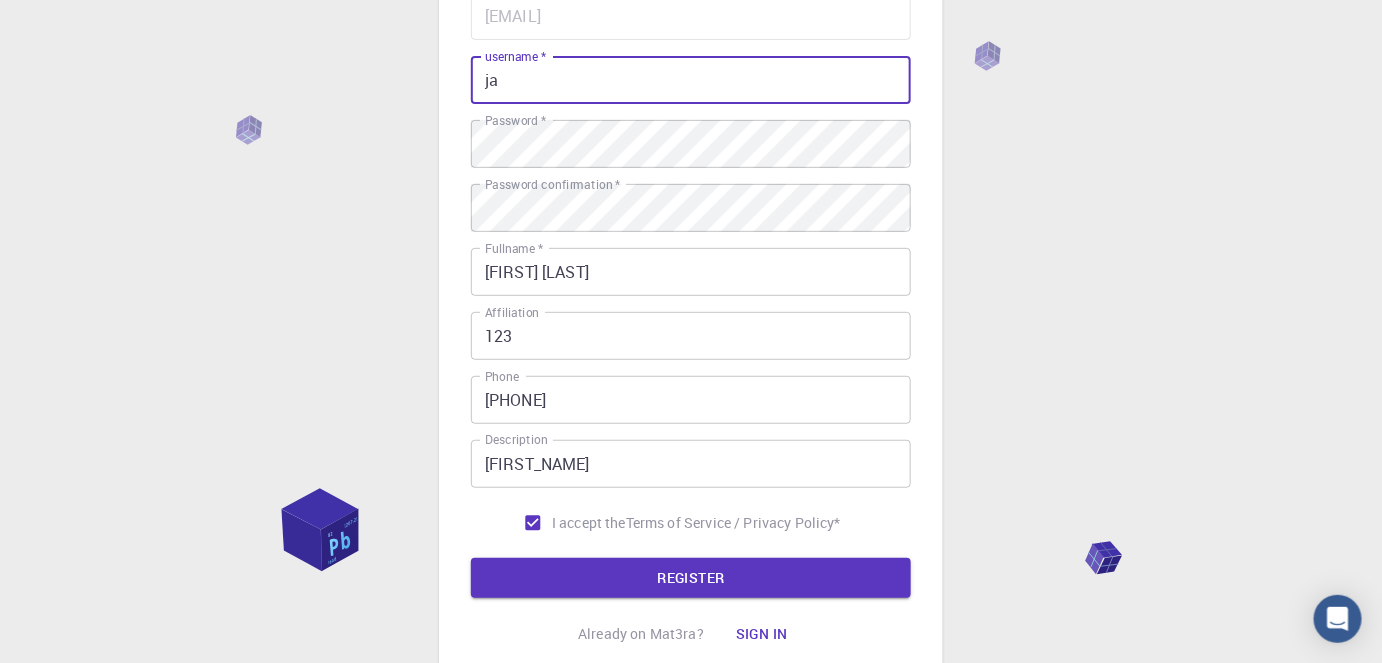 type on "j" 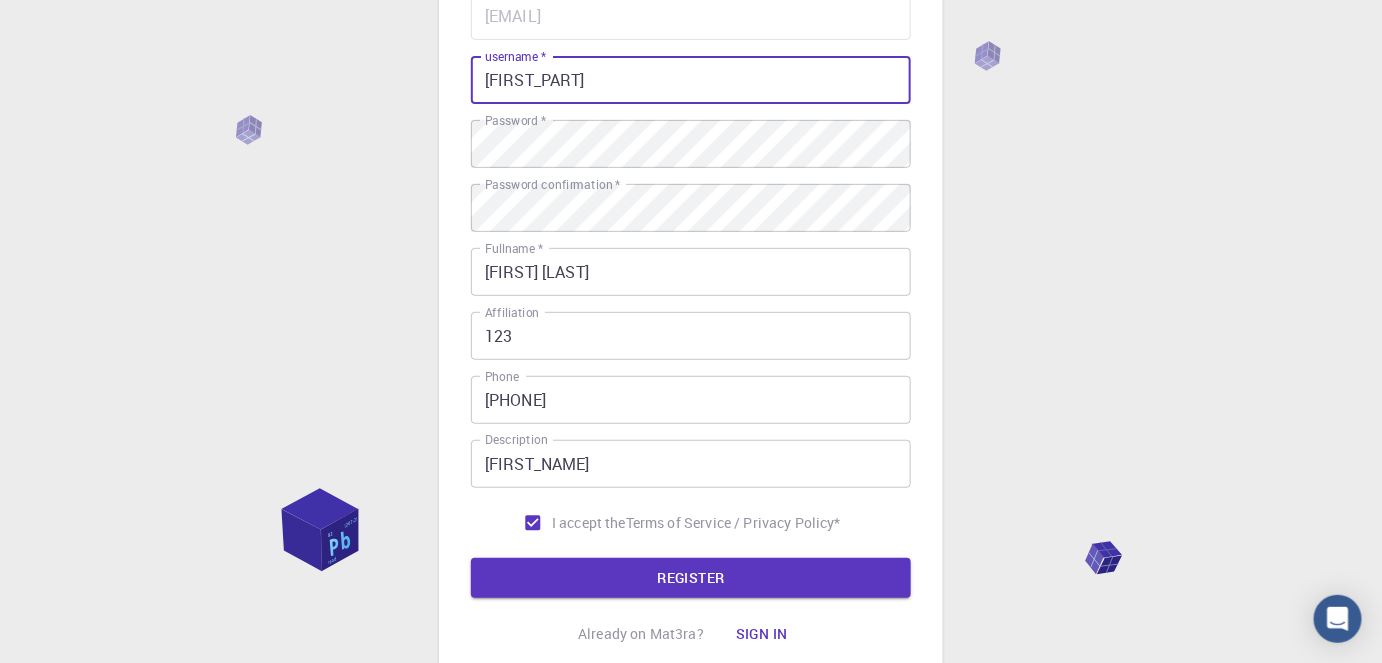 click on "REGISTER" at bounding box center [691, 578] 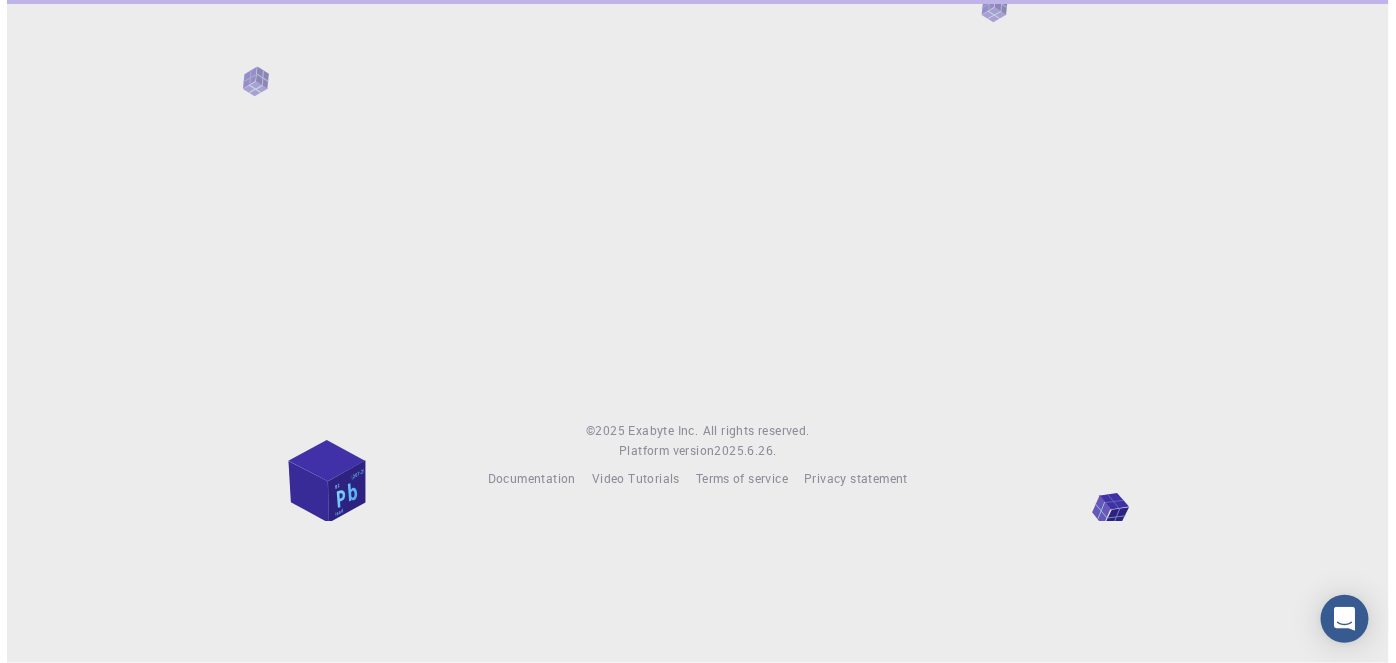 scroll, scrollTop: 0, scrollLeft: 0, axis: both 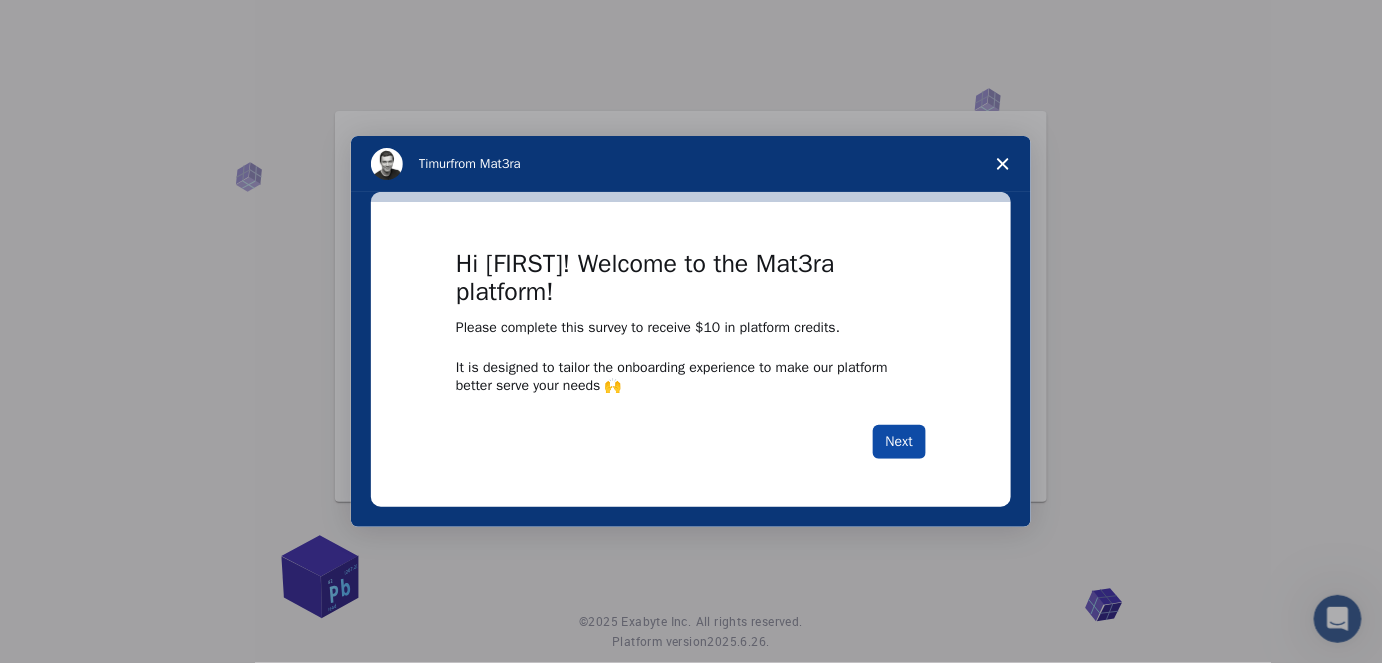 click on "Next" at bounding box center [899, 442] 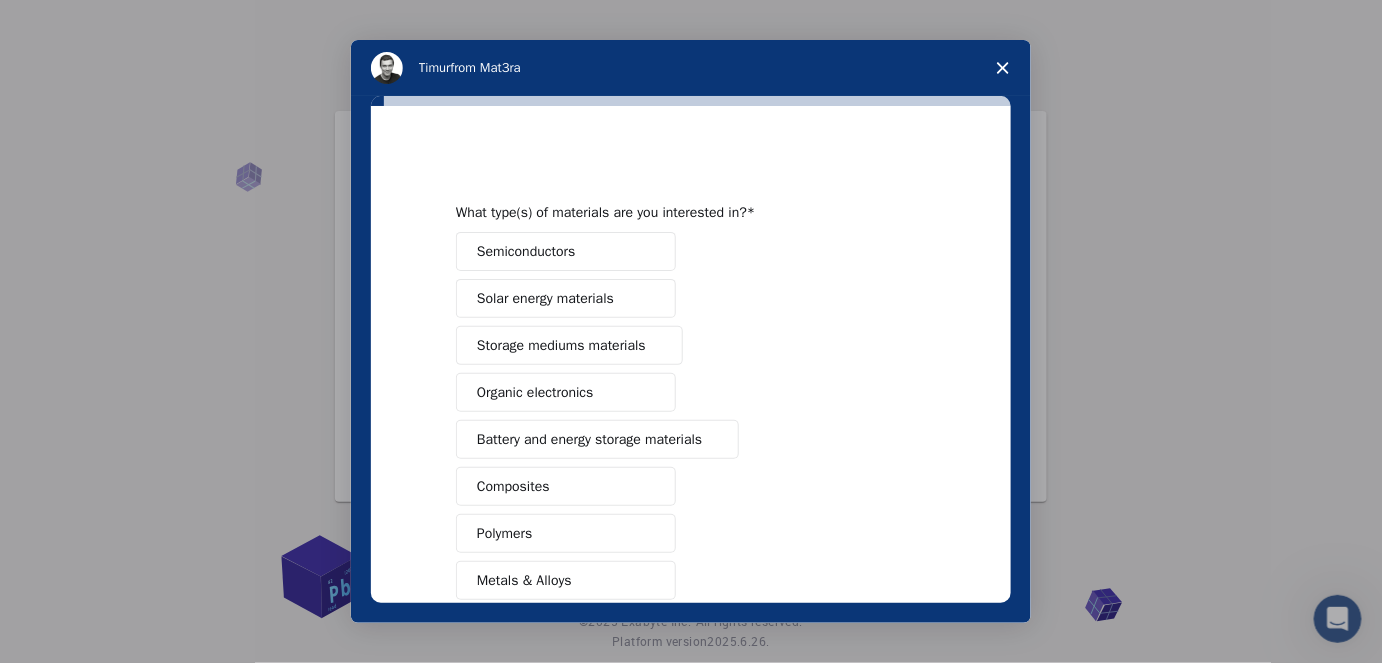 click on "Solar energy materials" at bounding box center [545, 298] 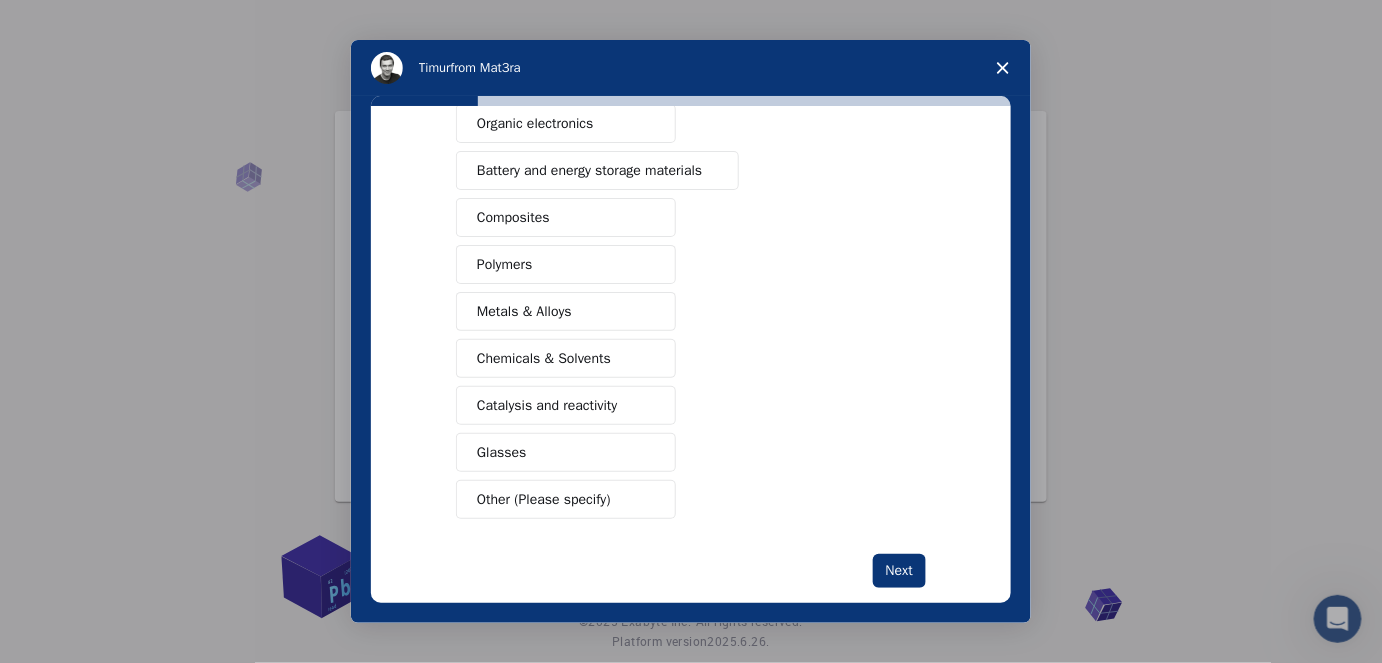 scroll, scrollTop: 272, scrollLeft: 0, axis: vertical 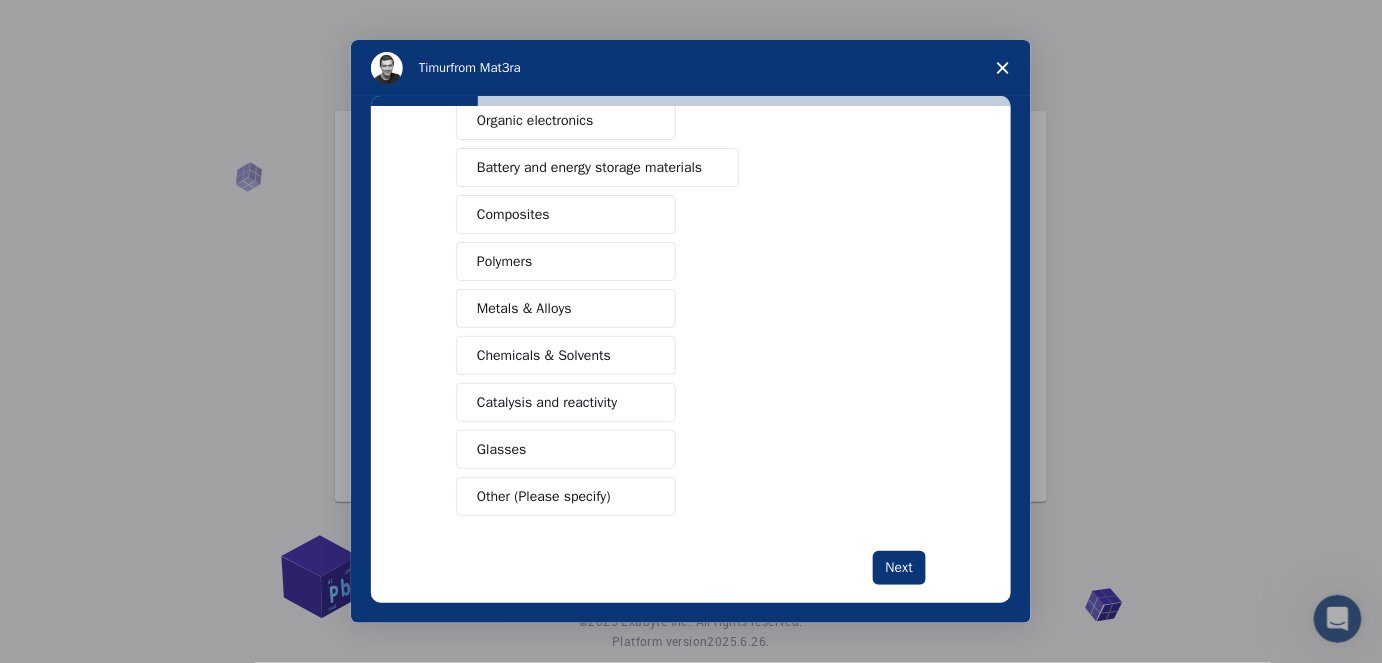 click on "Glasses" at bounding box center [502, 449] 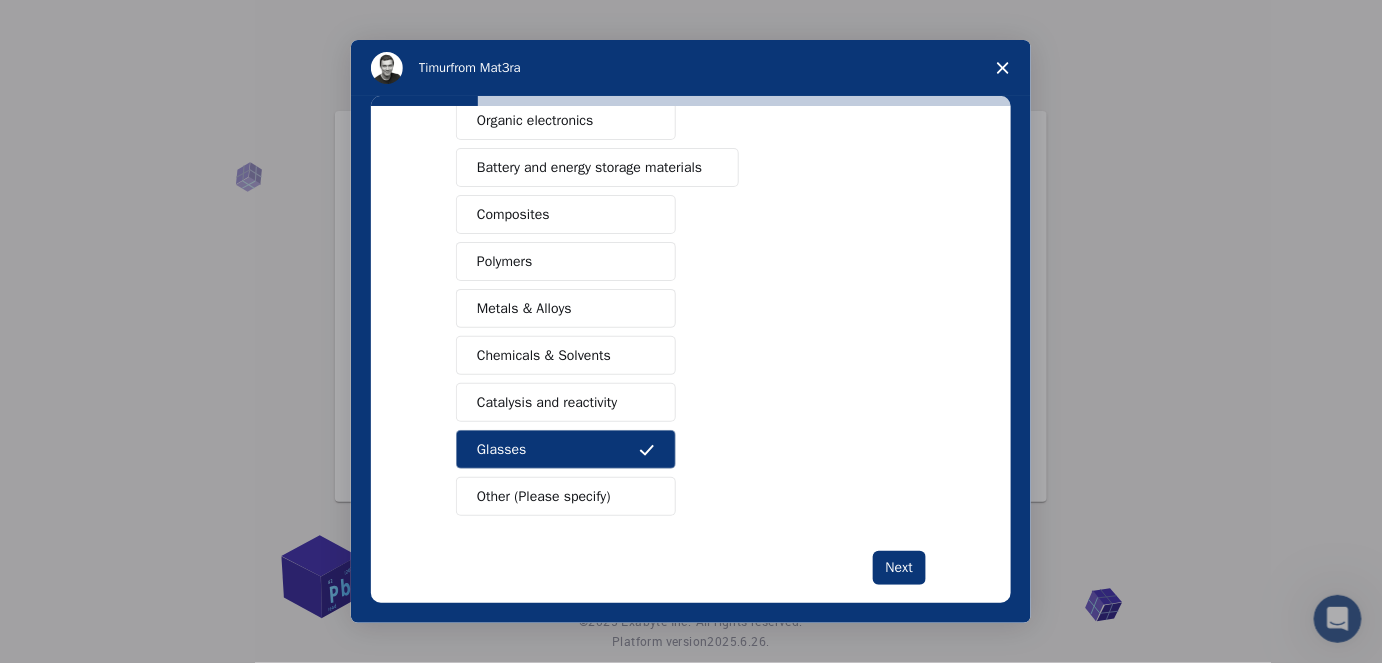 click on "Other (Please specify)" at bounding box center (544, 496) 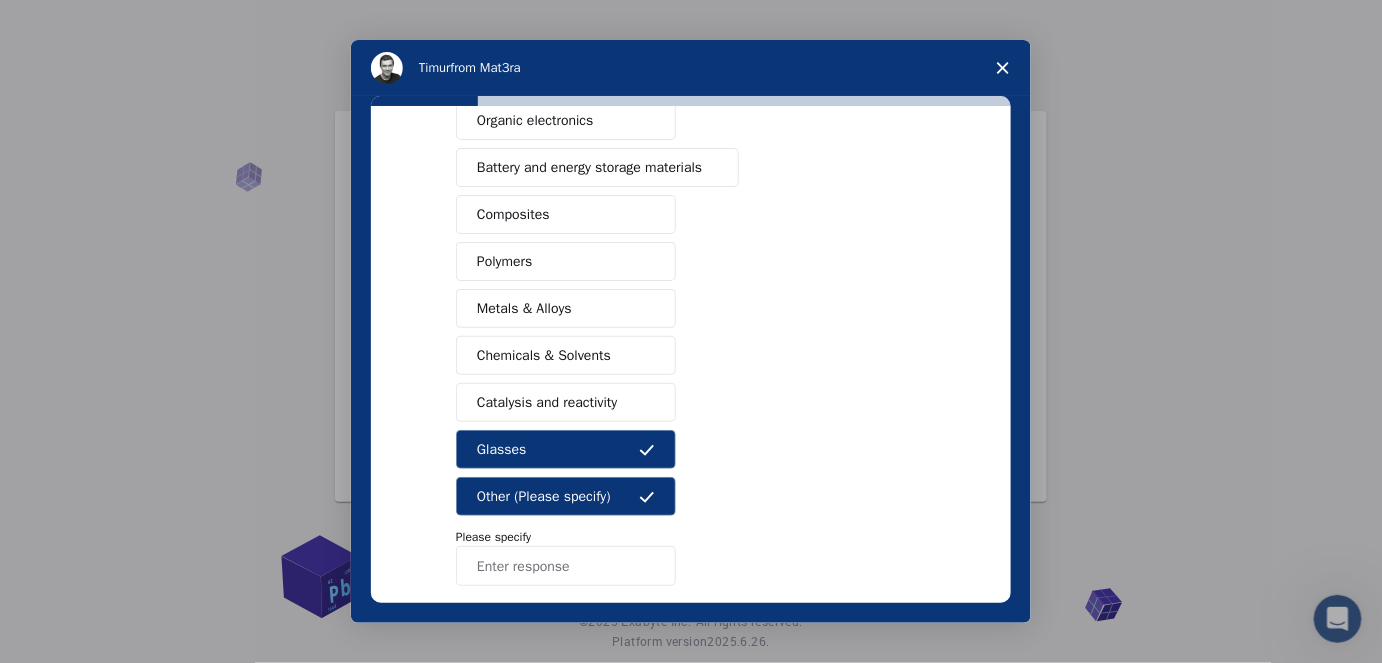click on "Other (Please specify)" at bounding box center [544, 496] 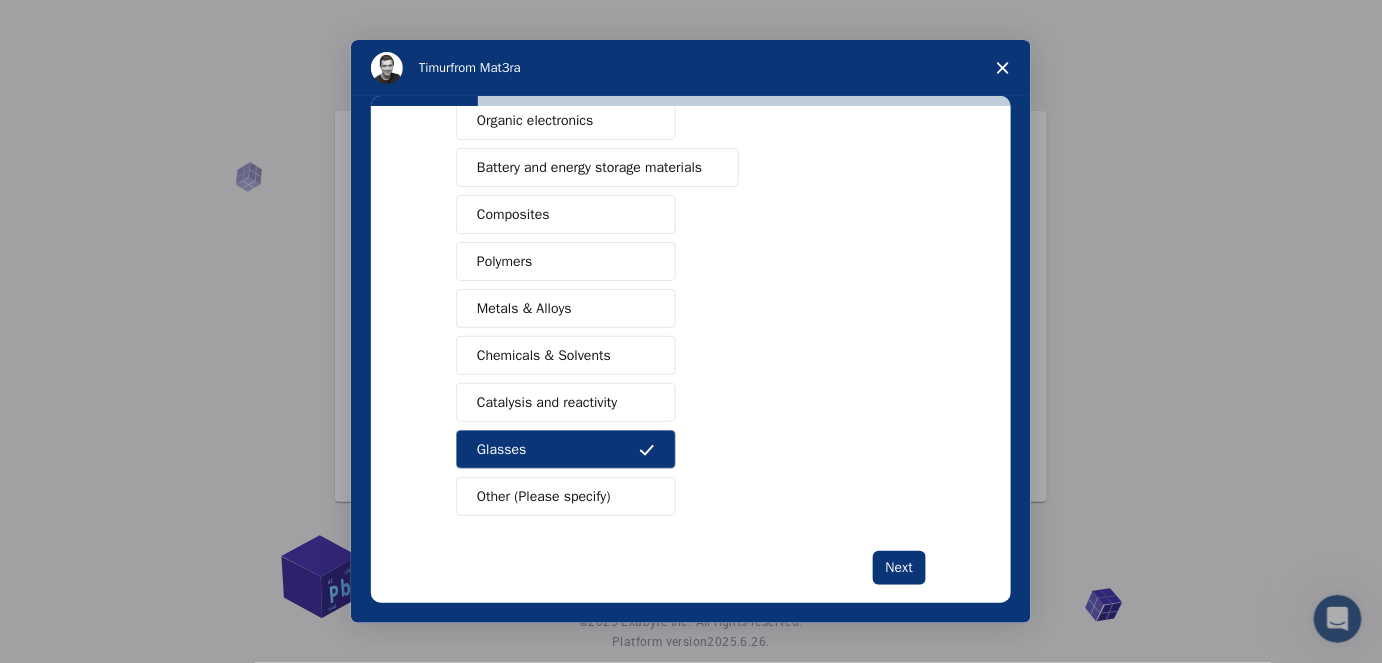 click on "Catalysis and reactivity" at bounding box center [547, 402] 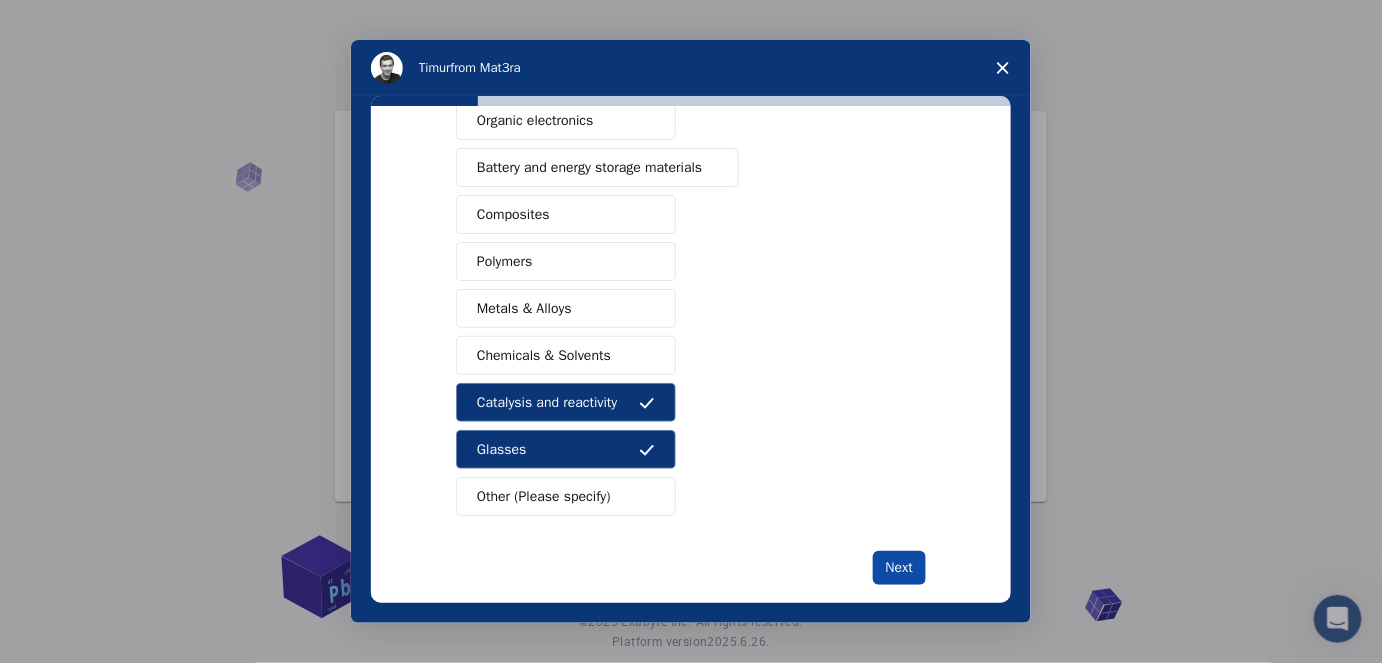 click on "Next" at bounding box center [899, 568] 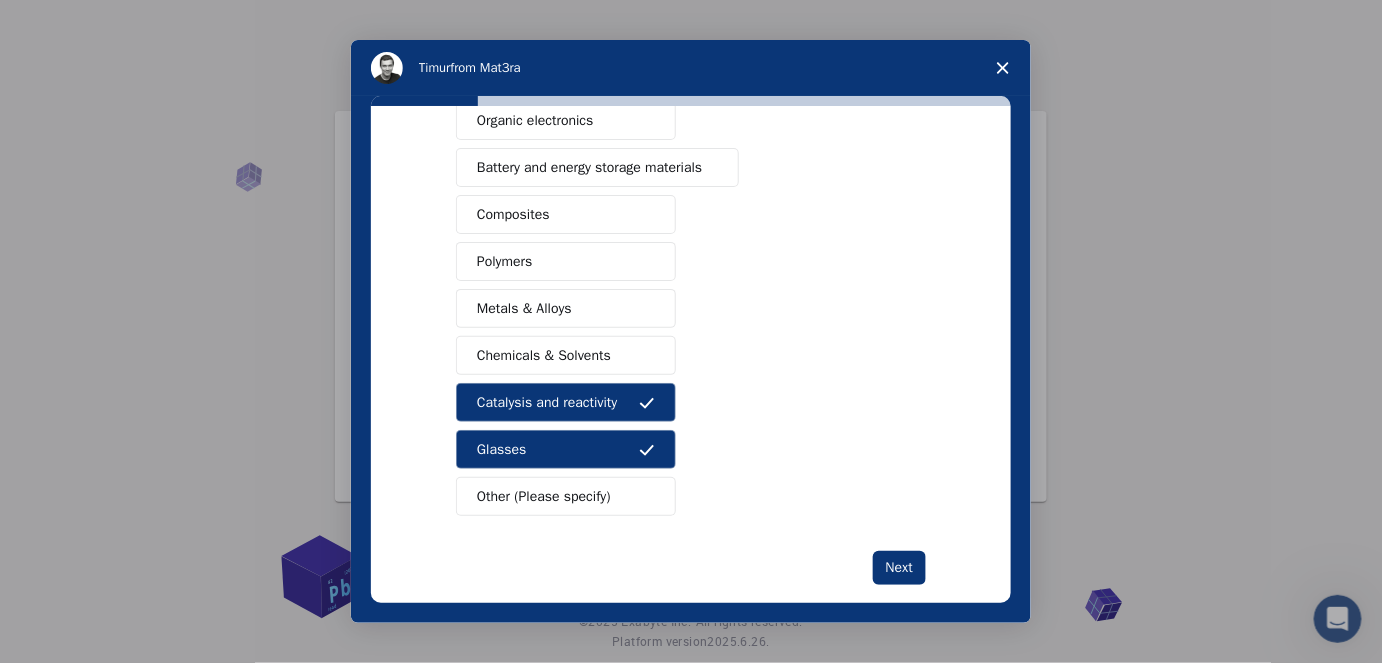 scroll, scrollTop: 0, scrollLeft: 0, axis: both 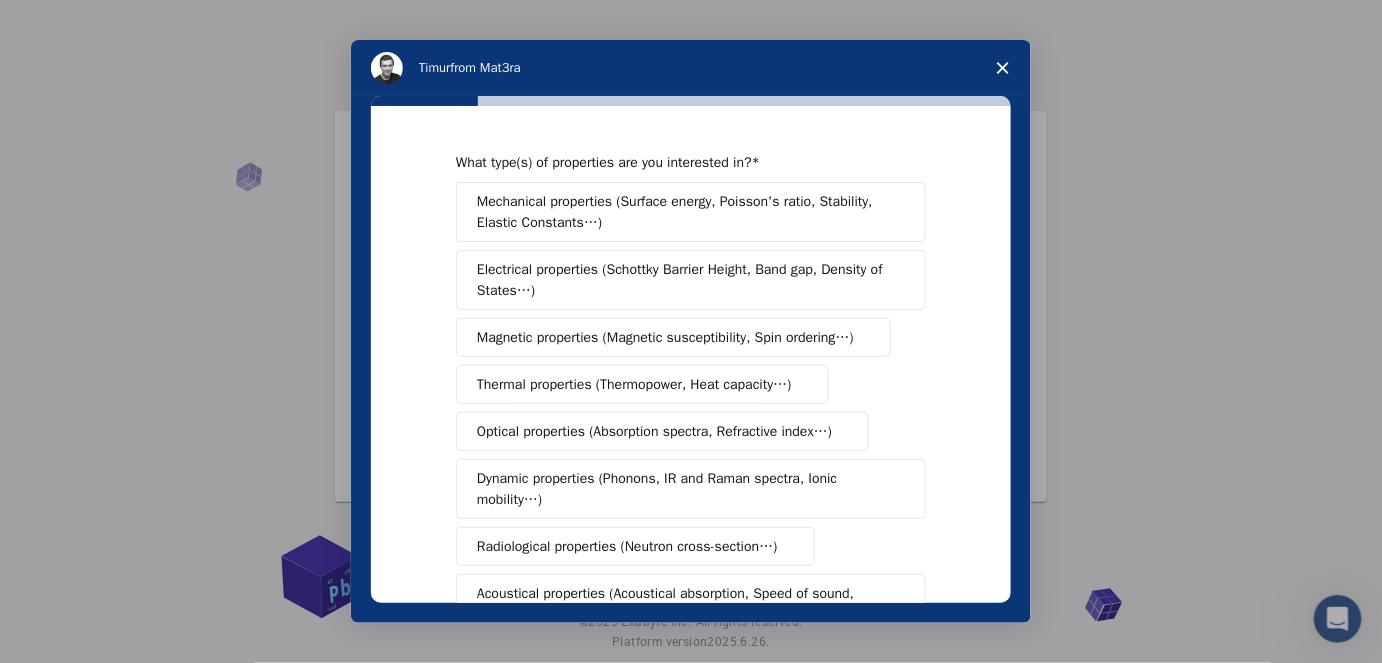 click on "Mechanical properties (Surface energy, Poisson's ratio, Stability, Elastic Constants…)" at bounding box center (684, 212) 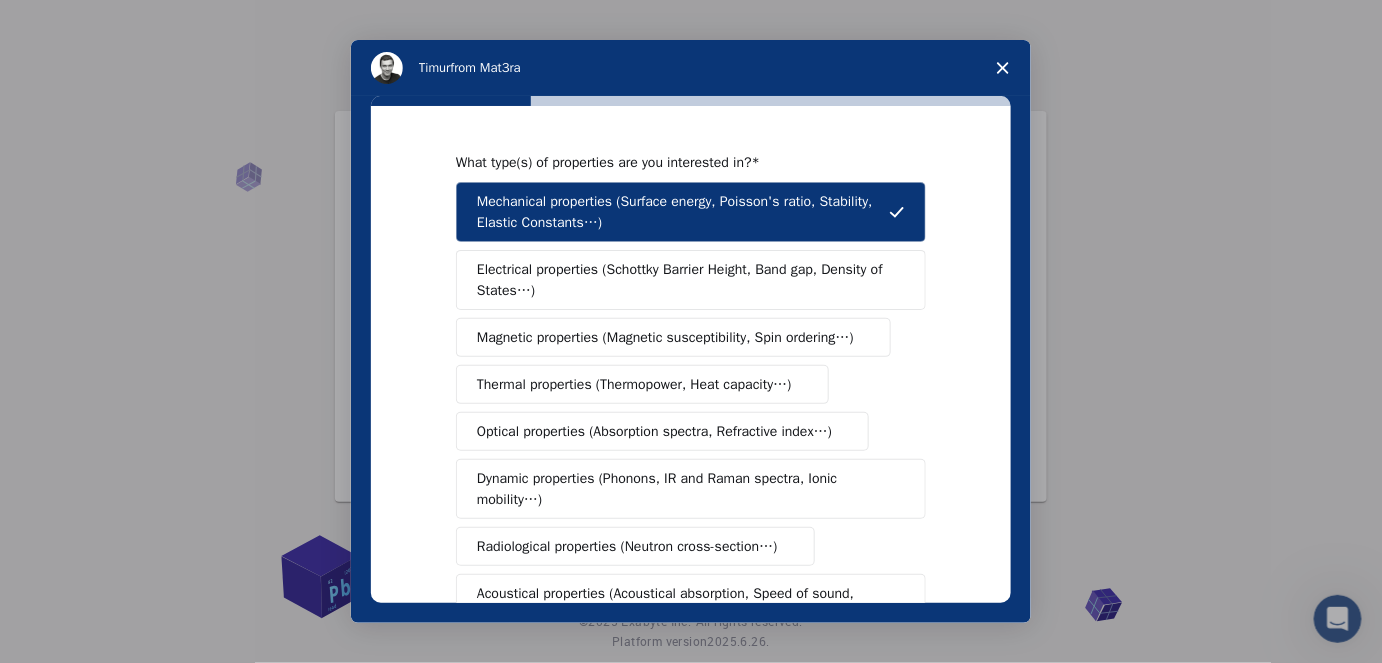 click on "Magnetic properties (Magnetic susceptibility, Spin ordering…)" at bounding box center [665, 337] 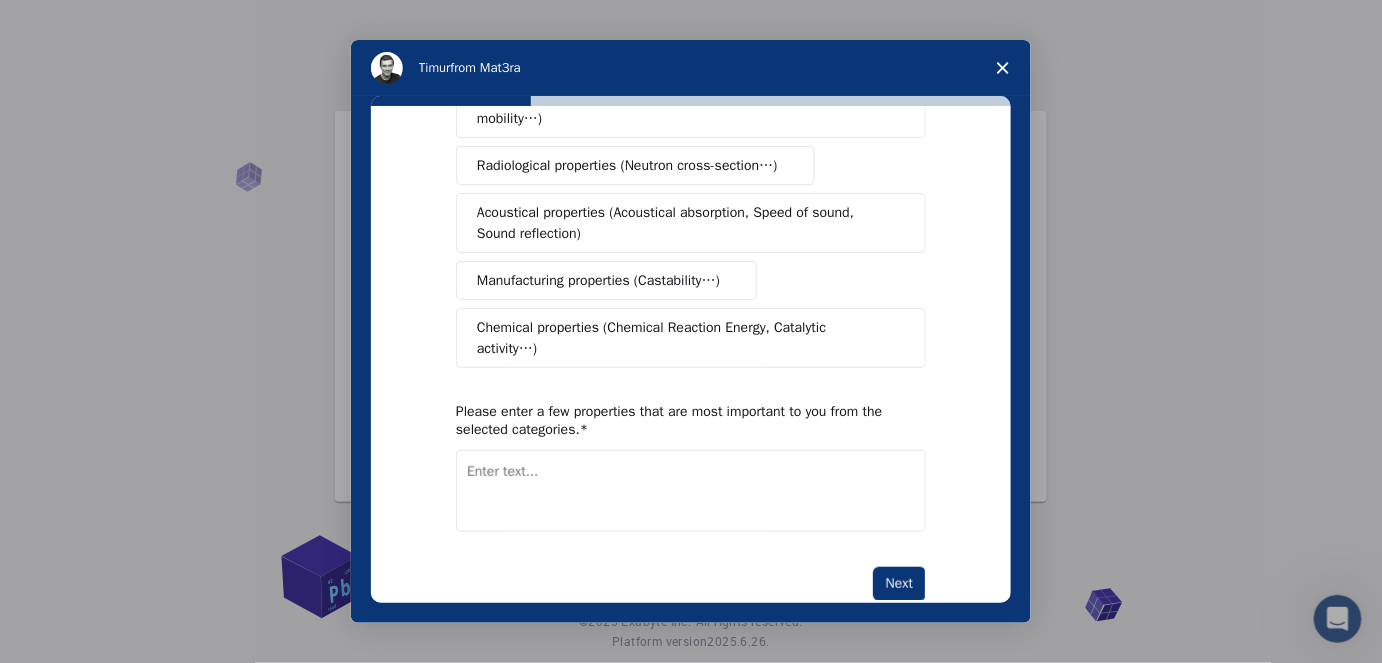 scroll, scrollTop: 399, scrollLeft: 0, axis: vertical 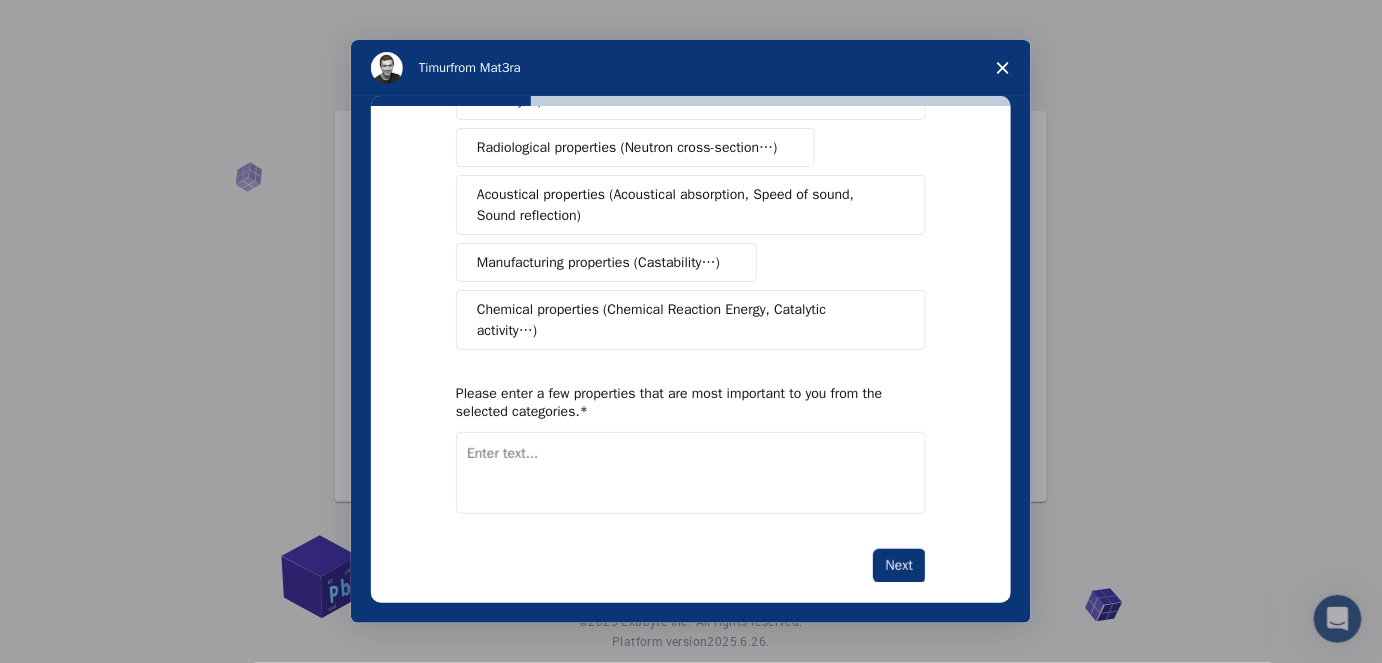 click on "Next" at bounding box center [899, 566] 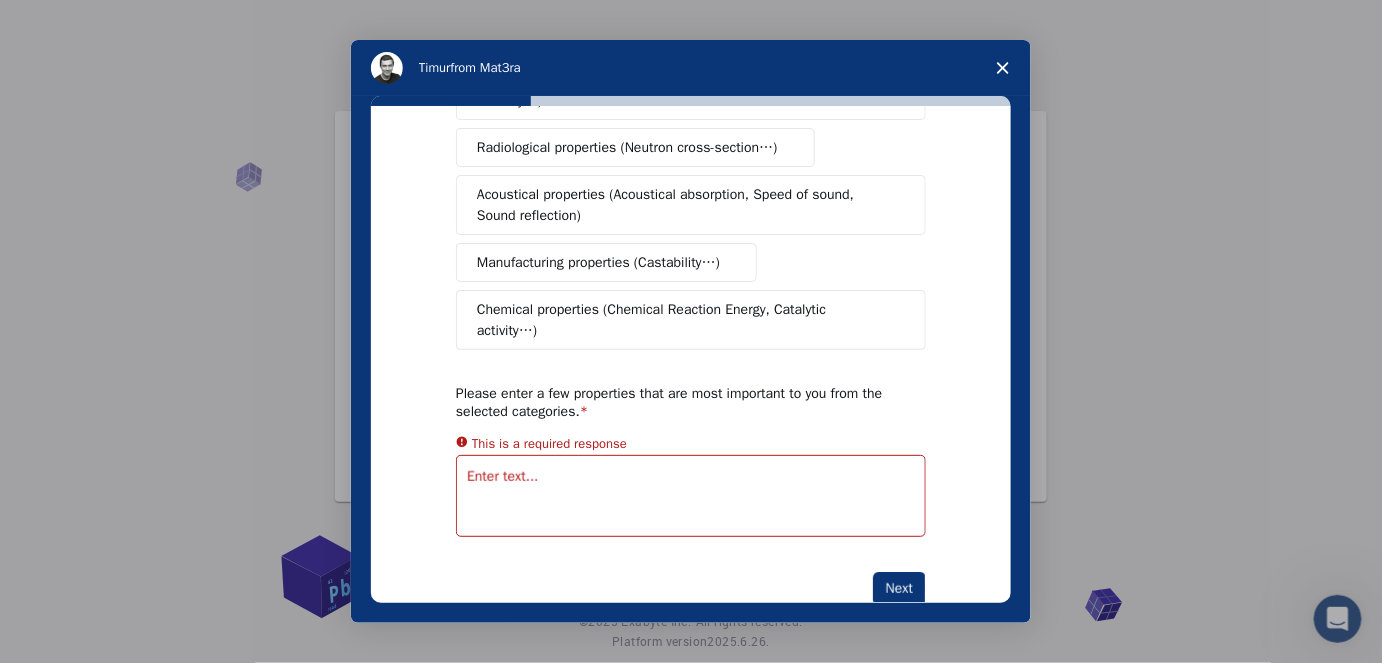 click at bounding box center [691, 496] 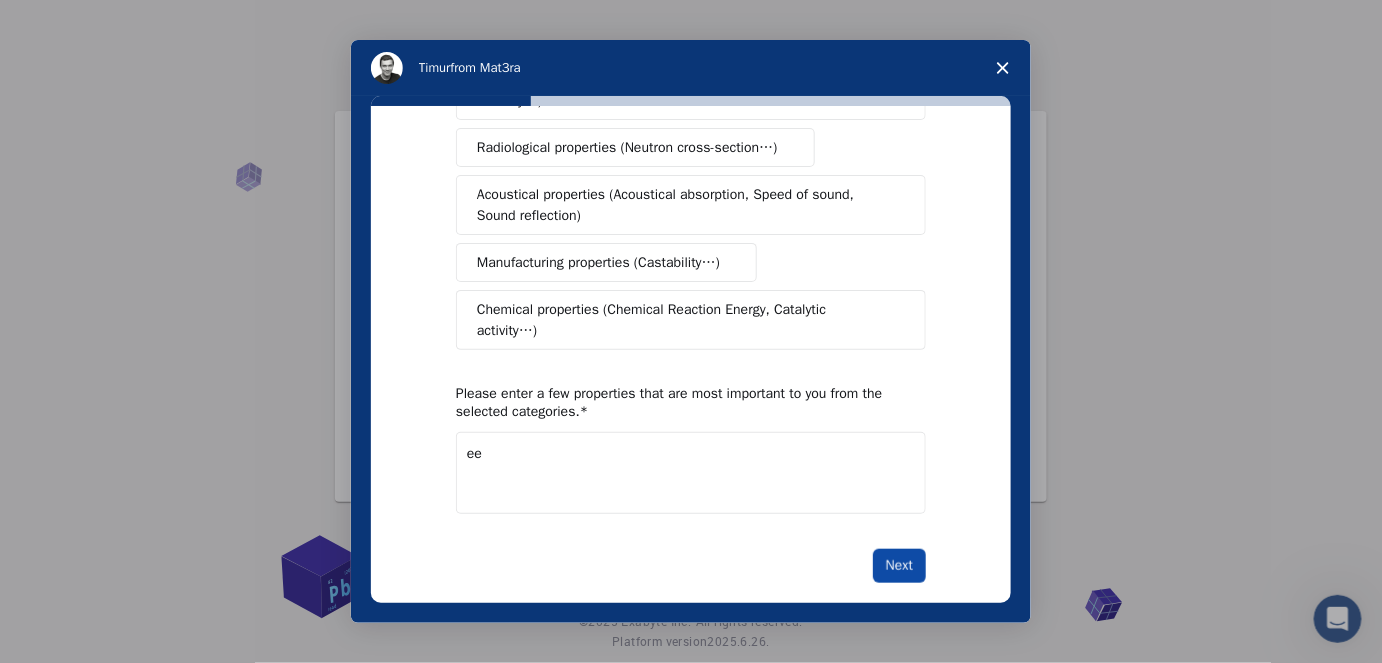 type on "ee" 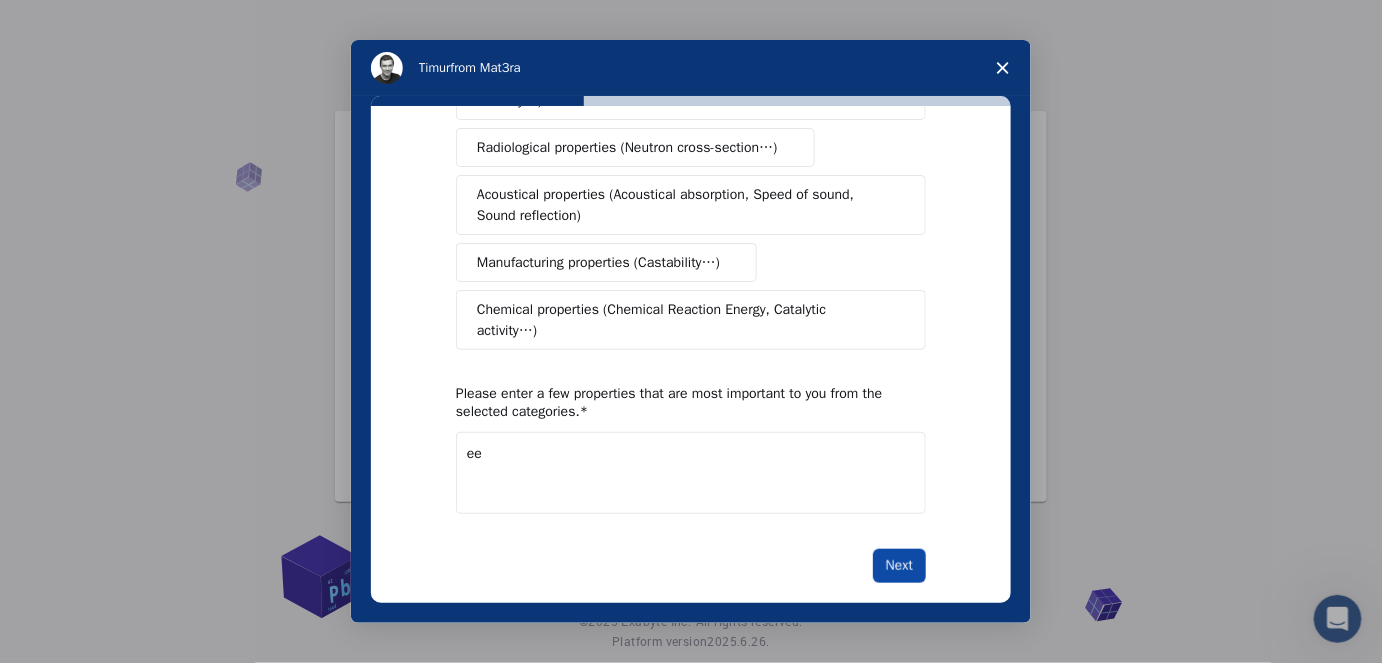 click on "Next" at bounding box center (899, 566) 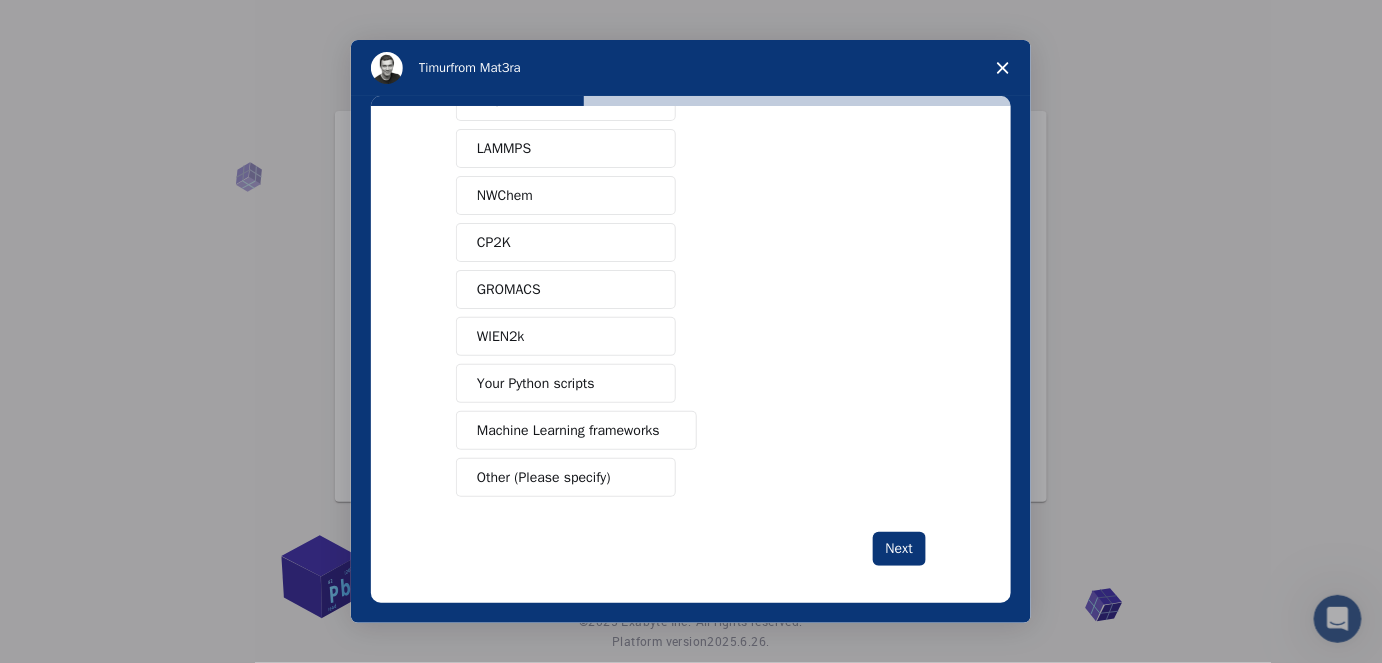 scroll, scrollTop: 152, scrollLeft: 0, axis: vertical 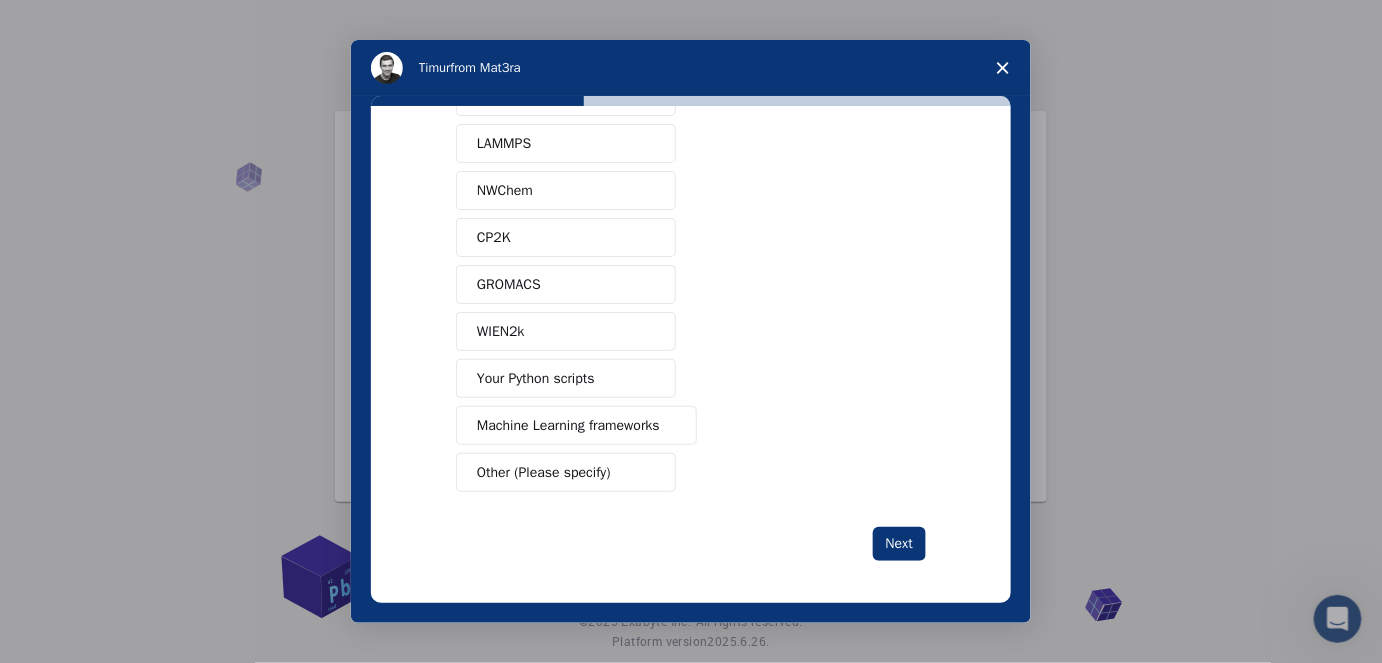 click on "Other (Please specify)" at bounding box center [544, 472] 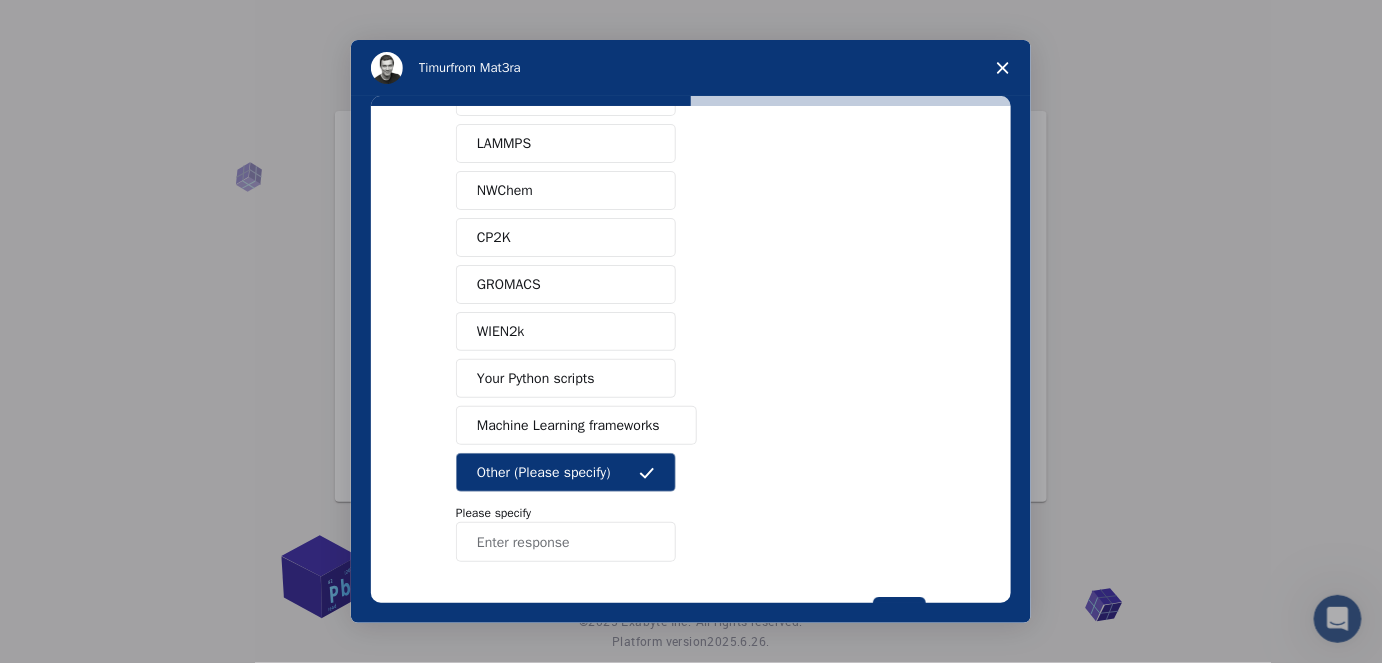 click on "Other (Please specify)" at bounding box center [566, 472] 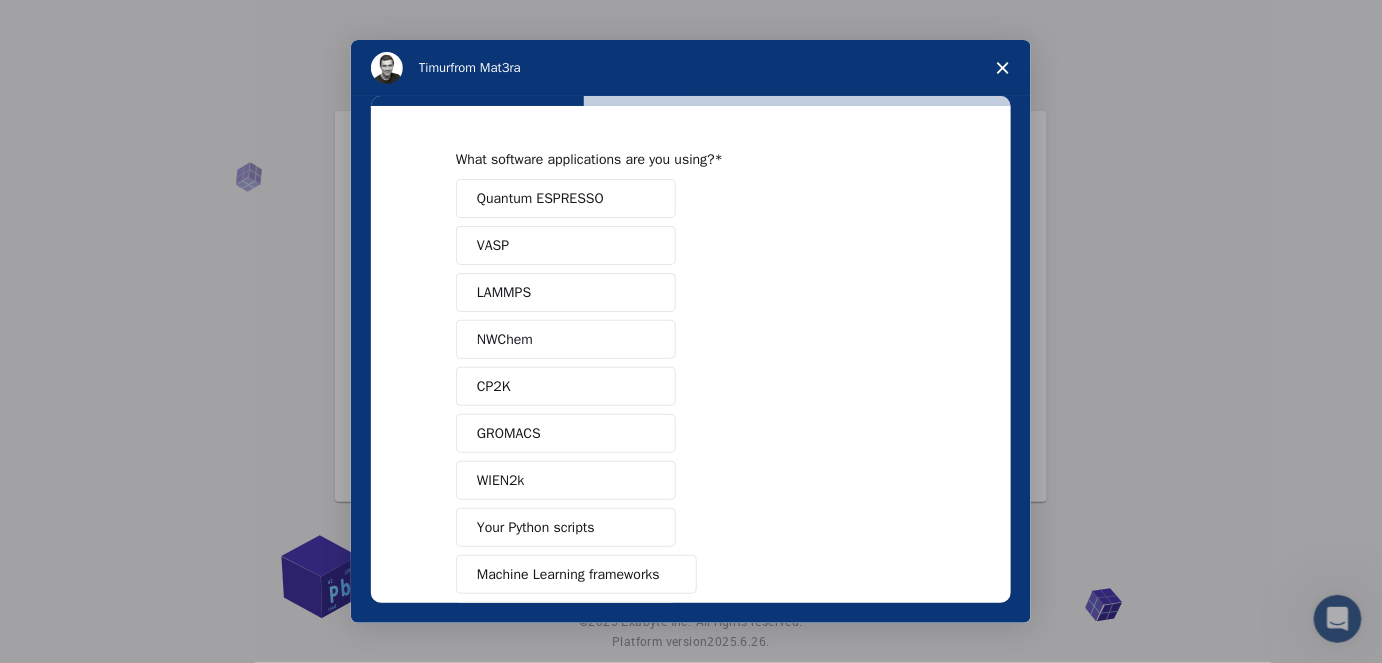 scroll, scrollTop: 0, scrollLeft: 0, axis: both 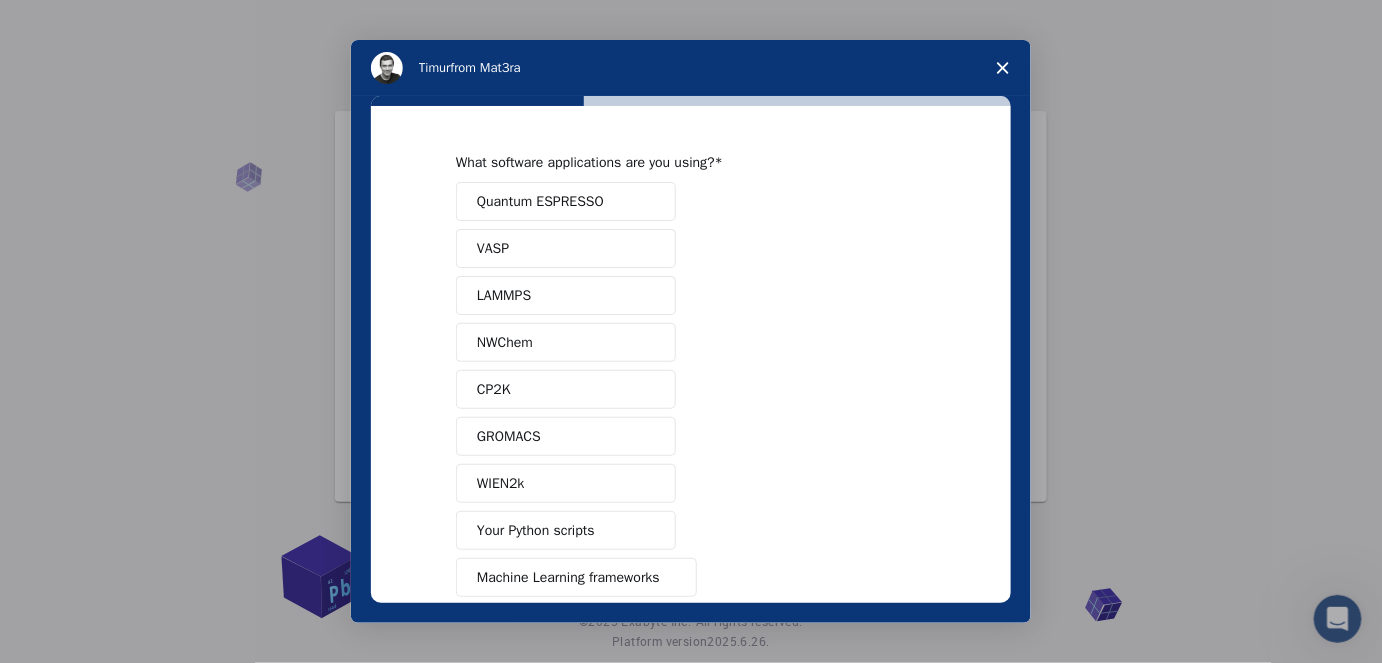 click on "VASP" at bounding box center [566, 248] 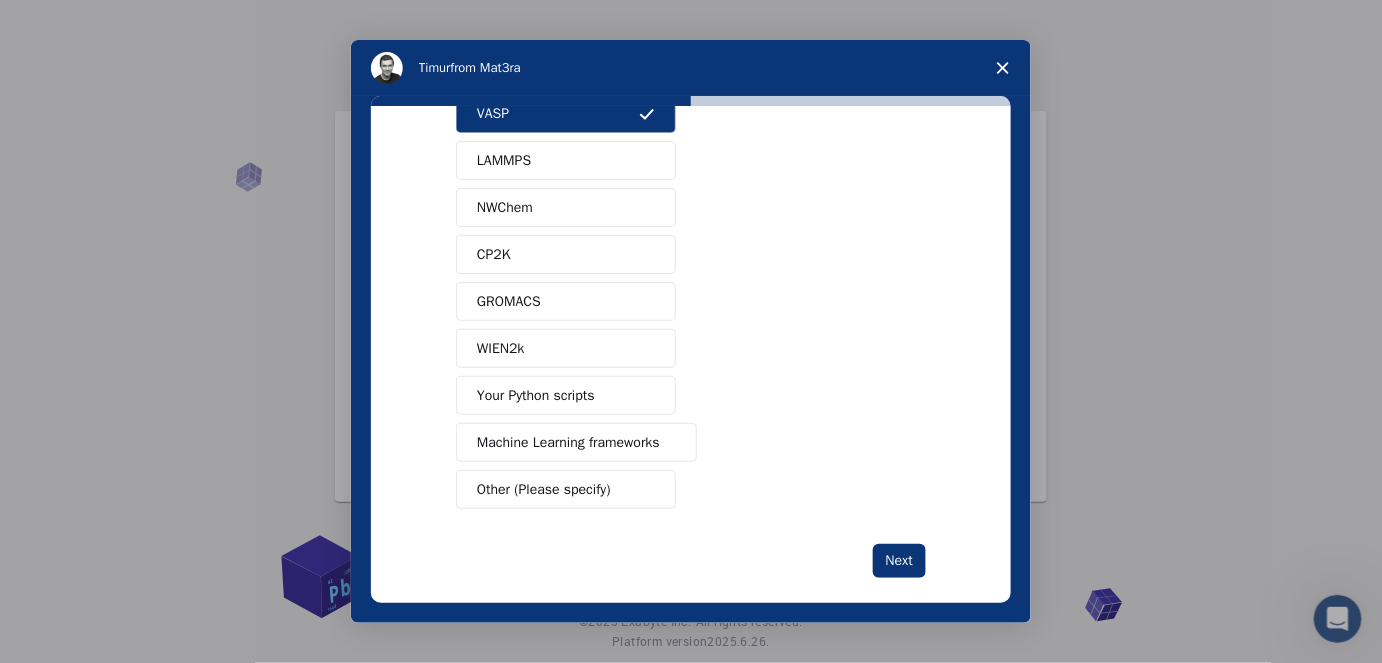 scroll, scrollTop: 152, scrollLeft: 0, axis: vertical 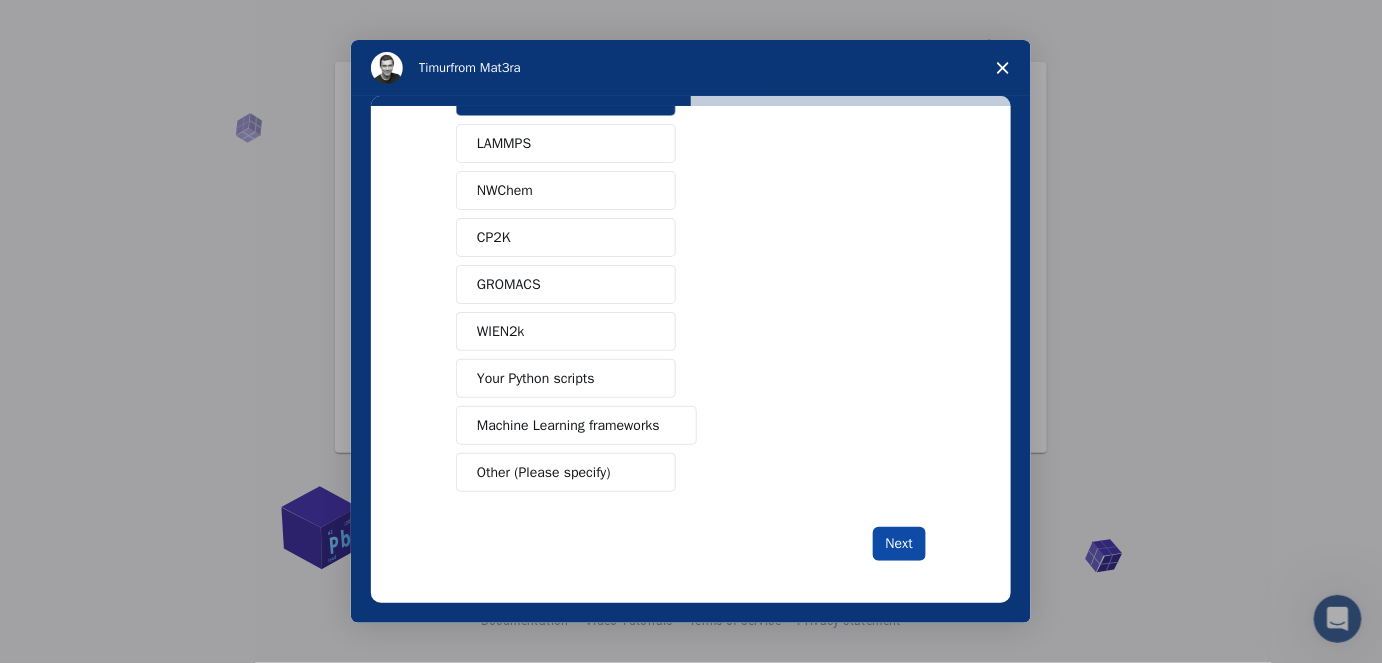 click on "Next" at bounding box center (899, 544) 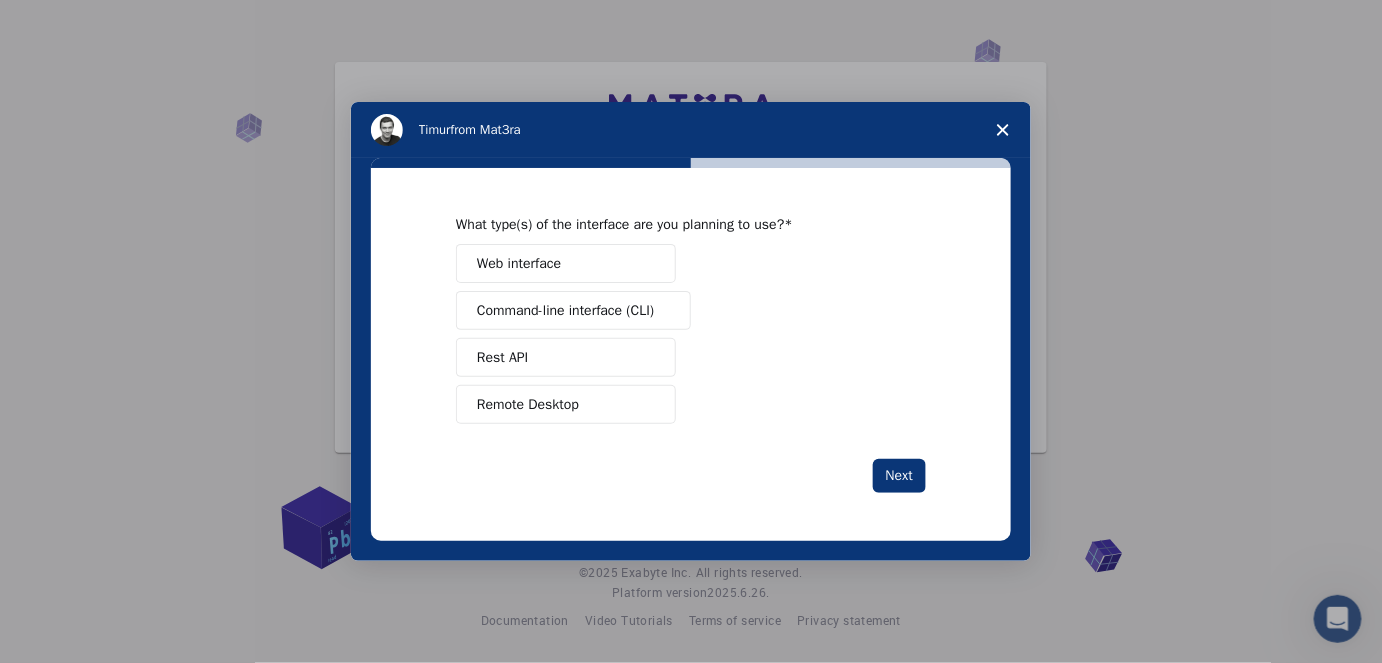 scroll, scrollTop: 0, scrollLeft: 0, axis: both 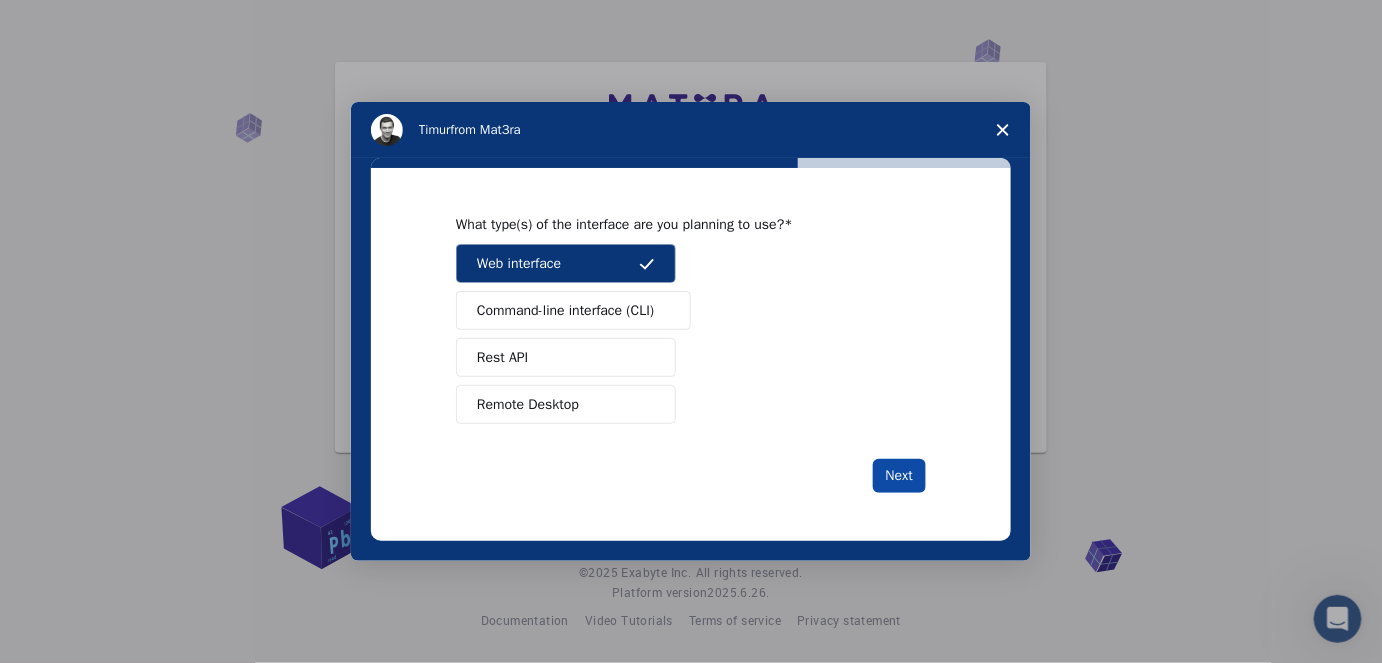 click on "Next" at bounding box center [899, 476] 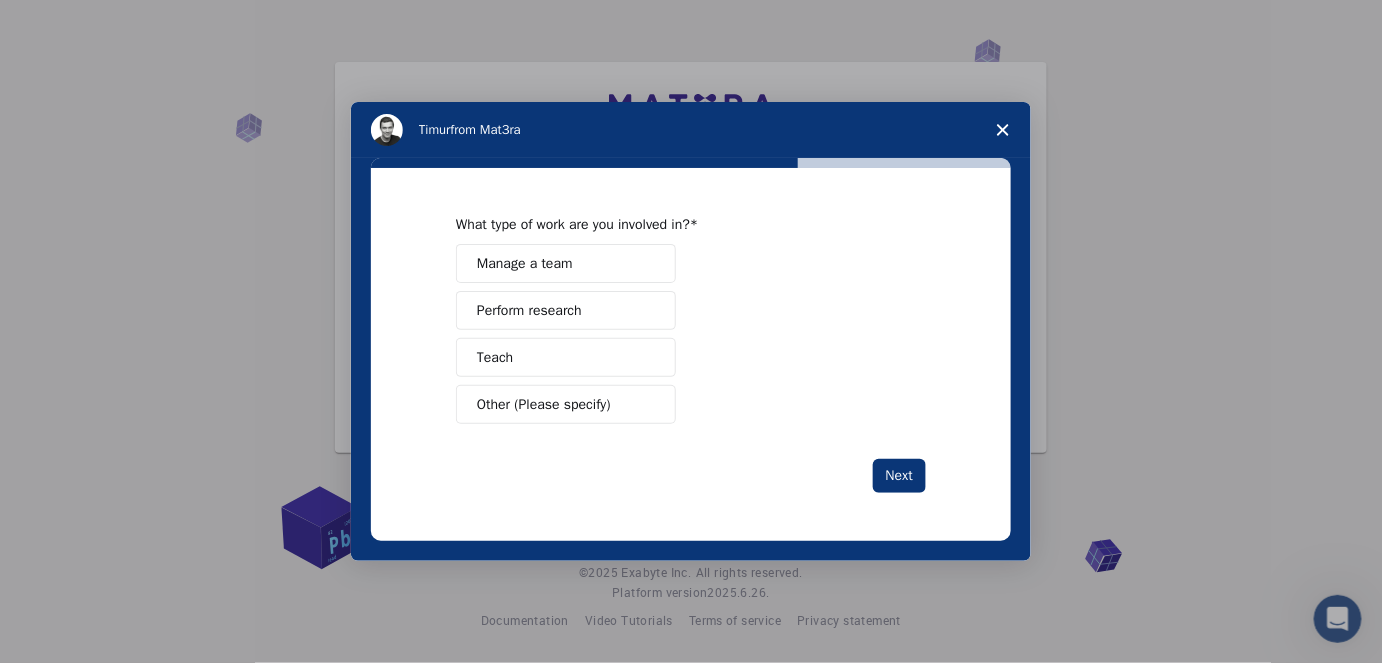 click on "Perform research" at bounding box center (529, 310) 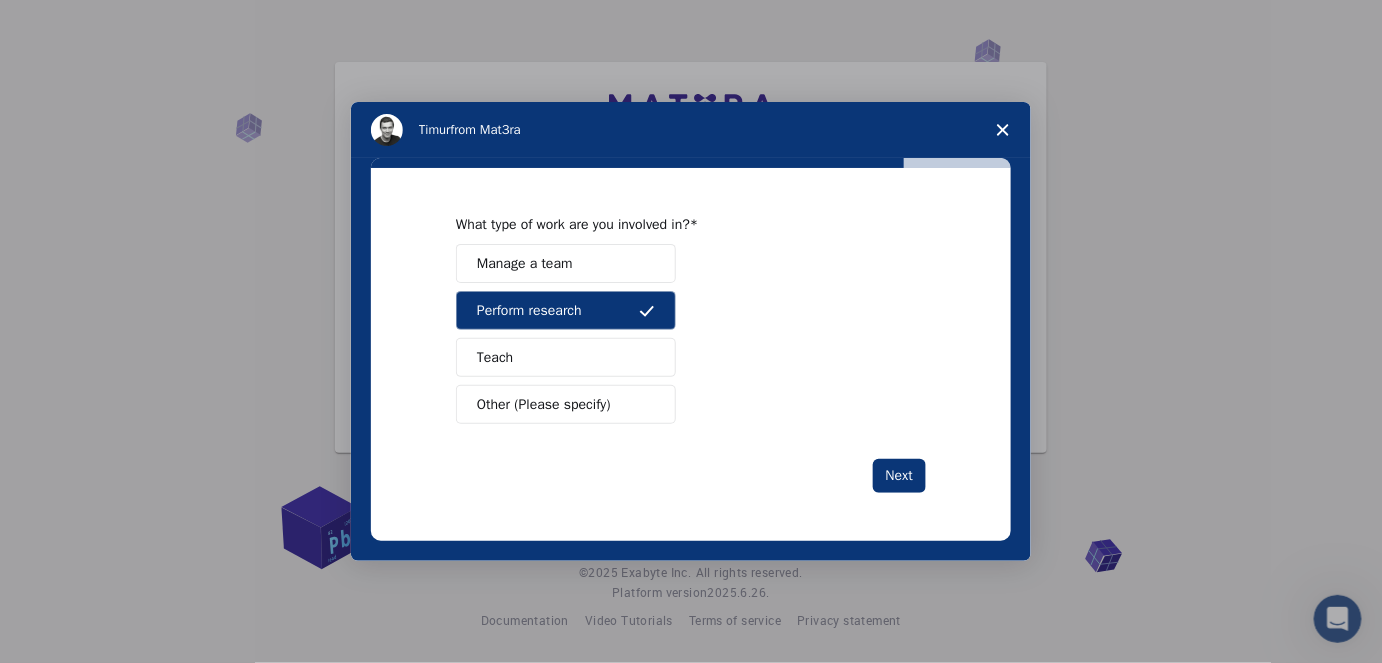 click on "Manage a team" at bounding box center [525, 263] 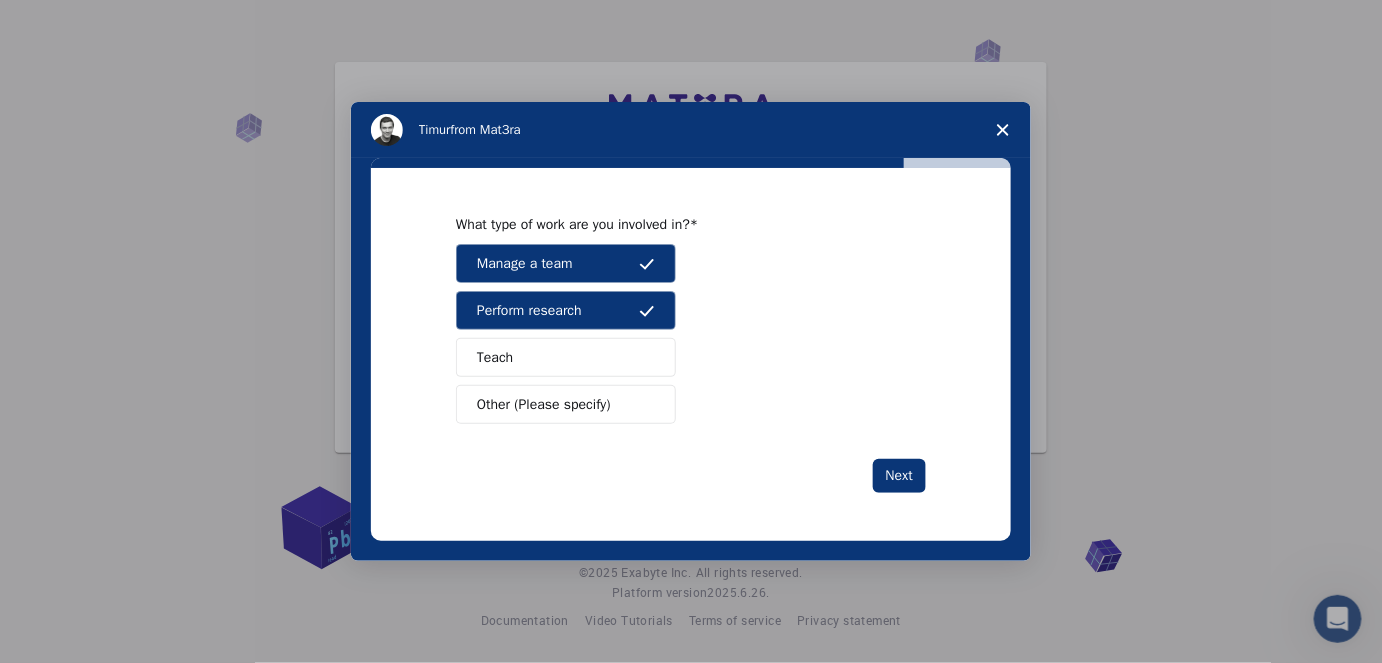 click at bounding box center (647, 358) 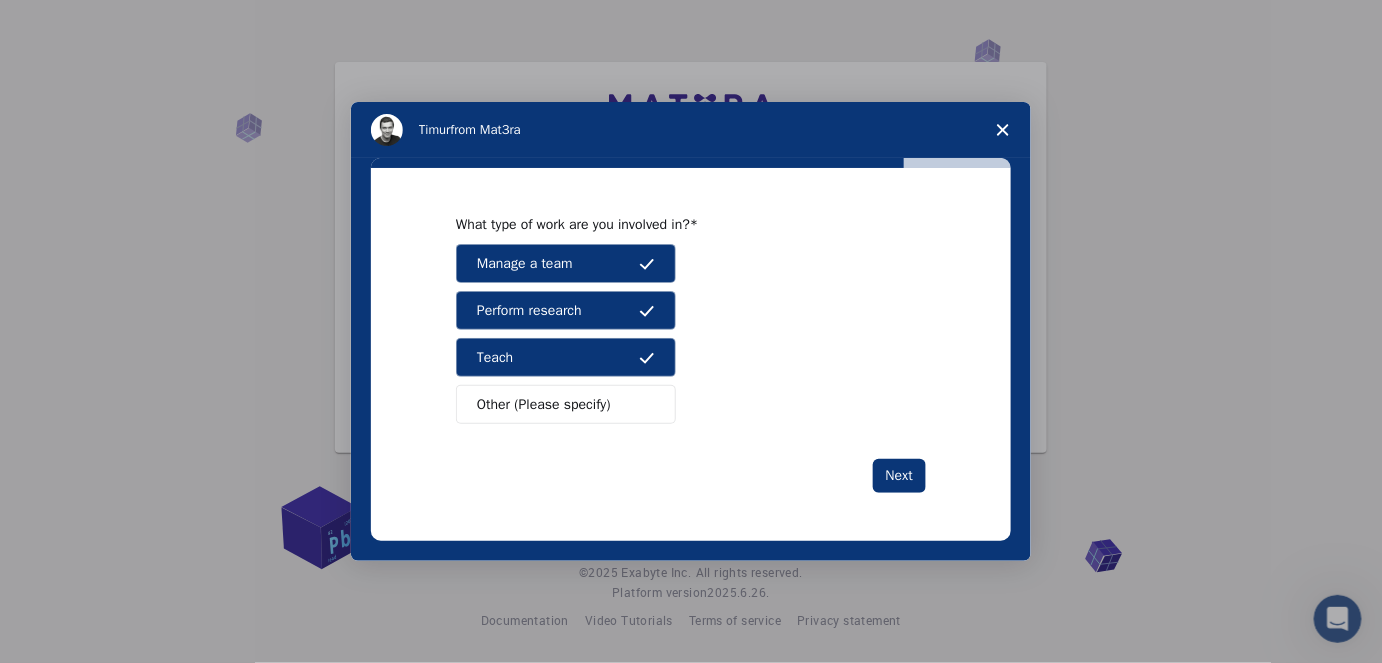 drag, startPoint x: 611, startPoint y: 302, endPoint x: 869, endPoint y: 454, distance: 299.44617 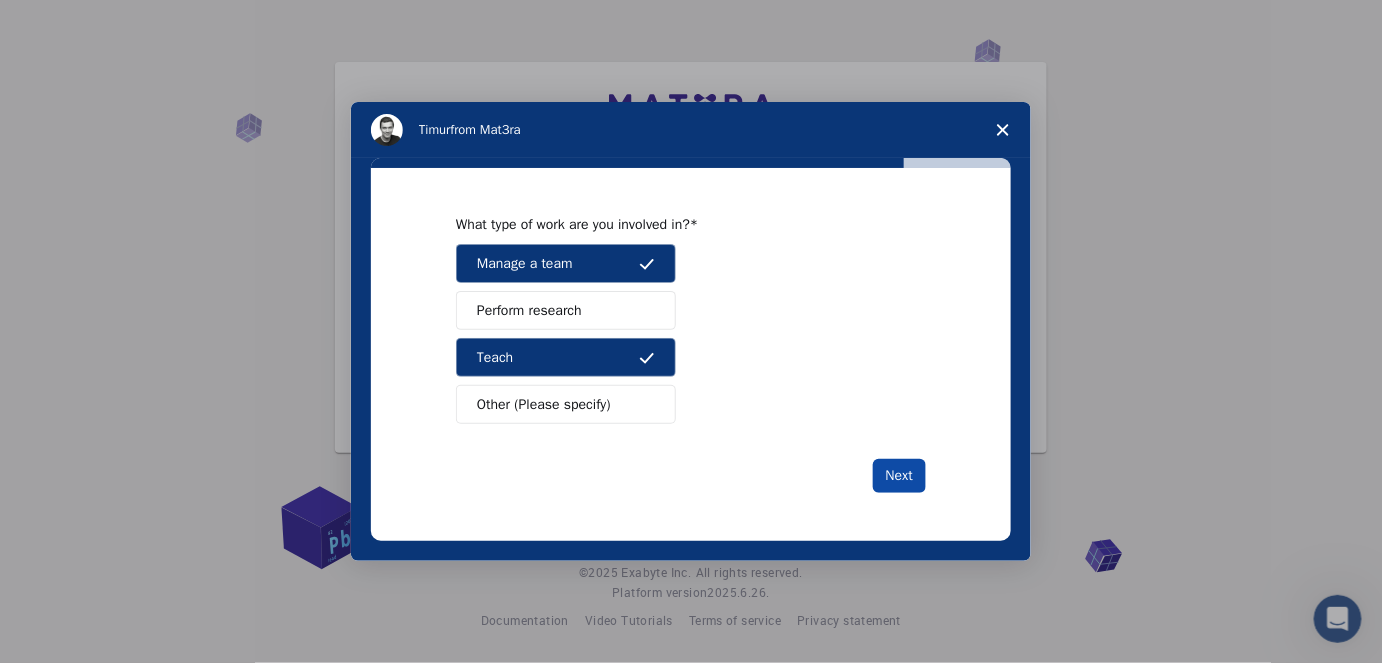 click on "Next" at bounding box center [899, 476] 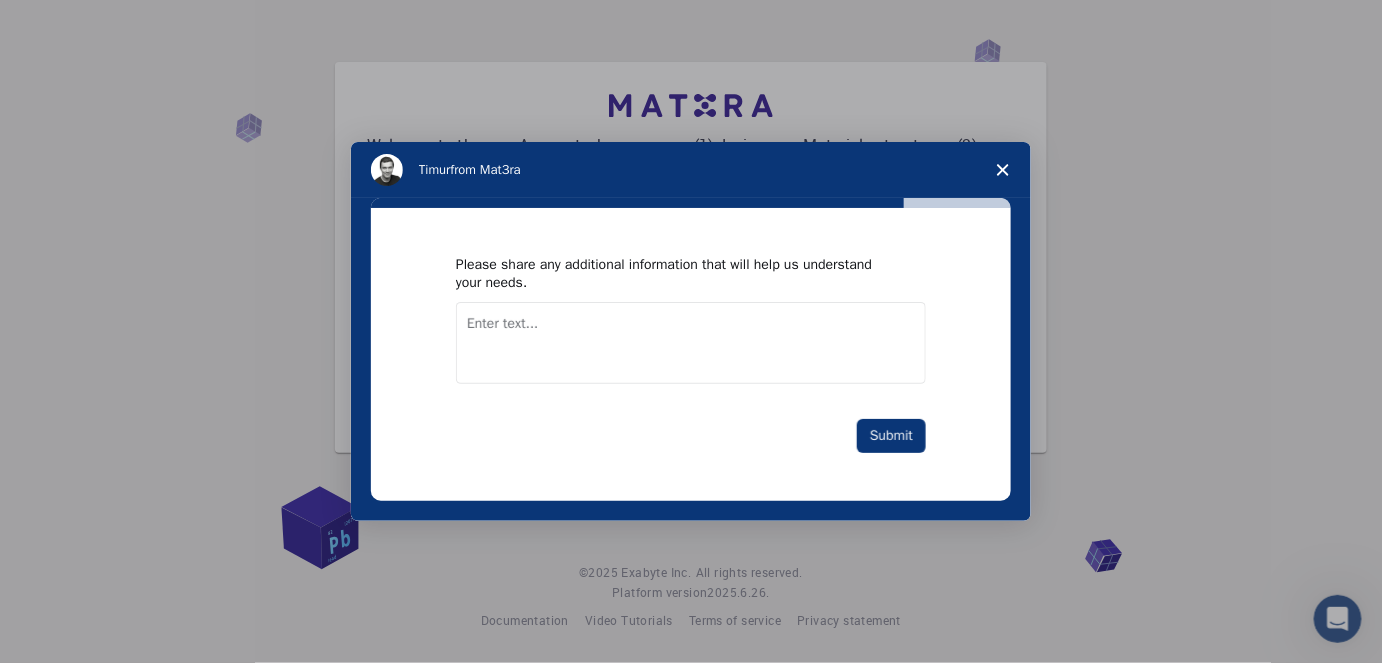 click at bounding box center (691, 343) 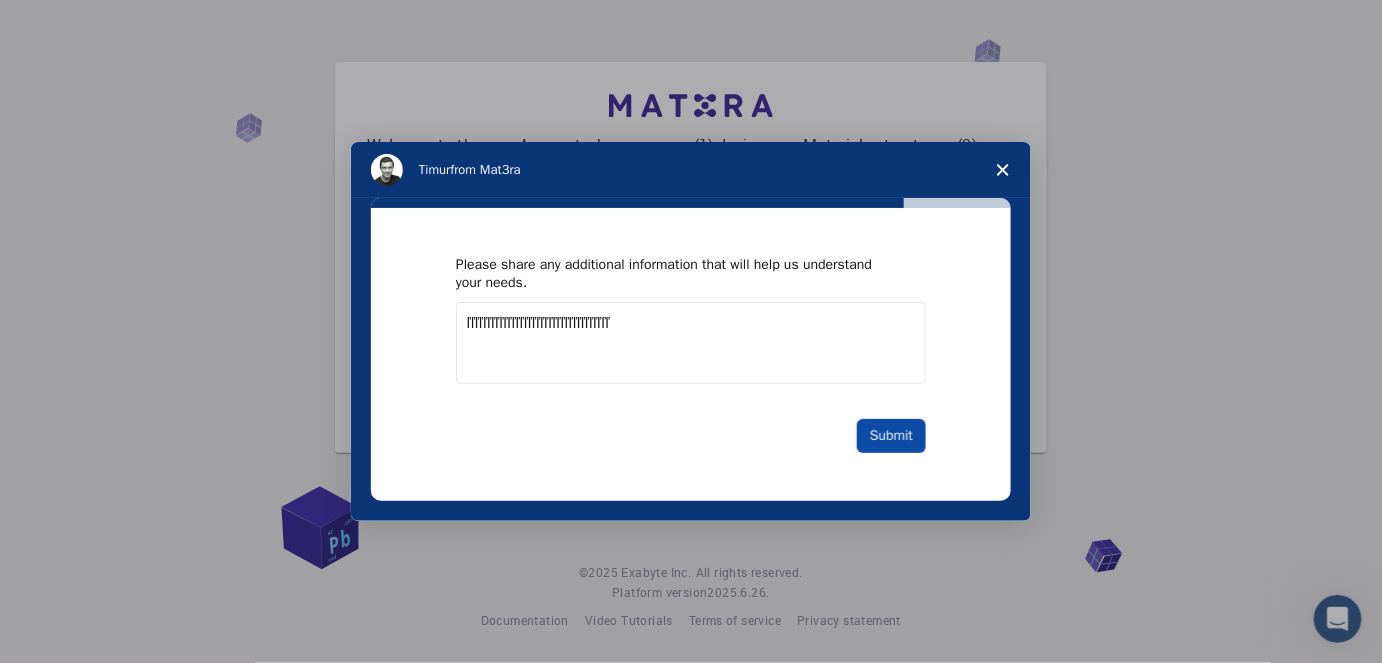 type on "ľľľľľľľľľľľľľľľľľľľľľľľľľľľľľľľľľľľ" 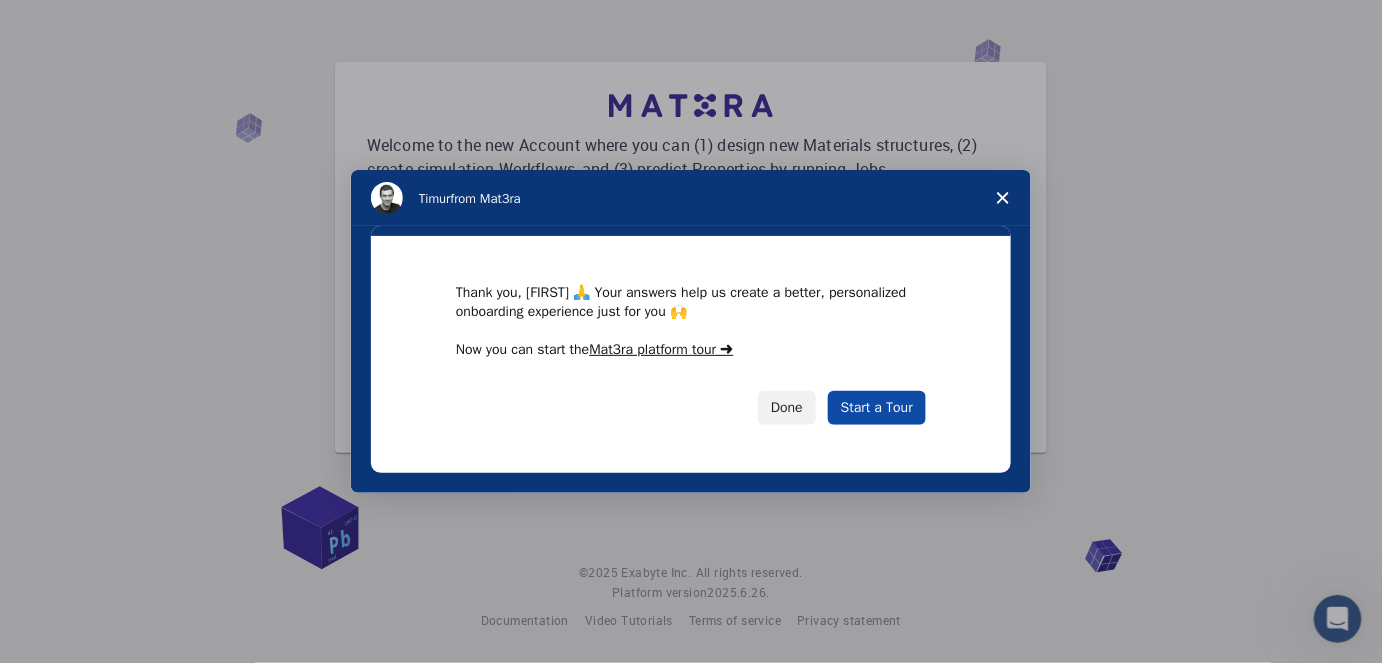 click on "Start a Tour" at bounding box center [877, 408] 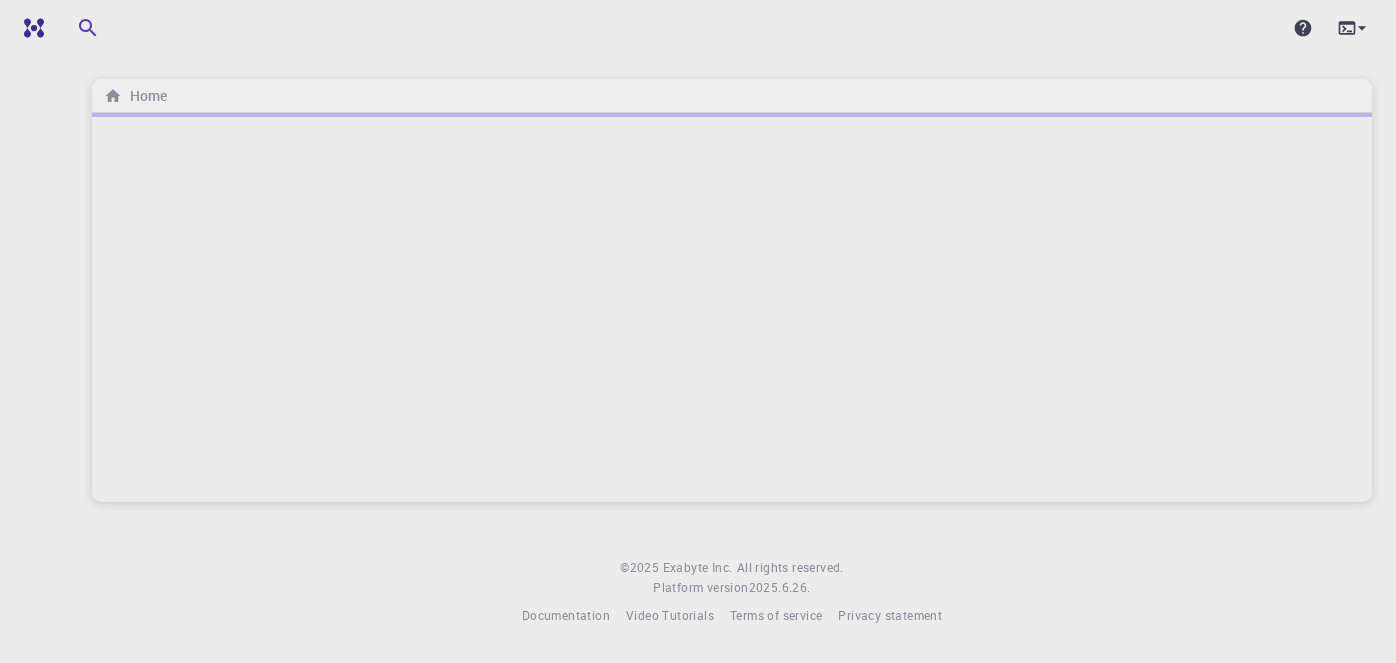 scroll, scrollTop: 0, scrollLeft: 0, axis: both 